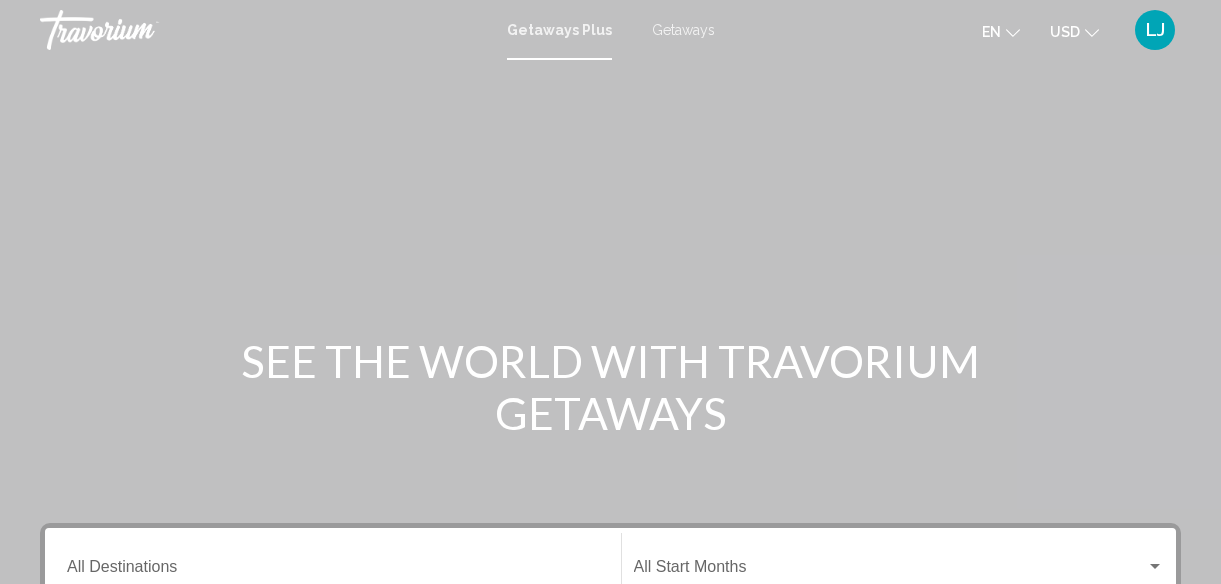 scroll, scrollTop: 0, scrollLeft: 0, axis: both 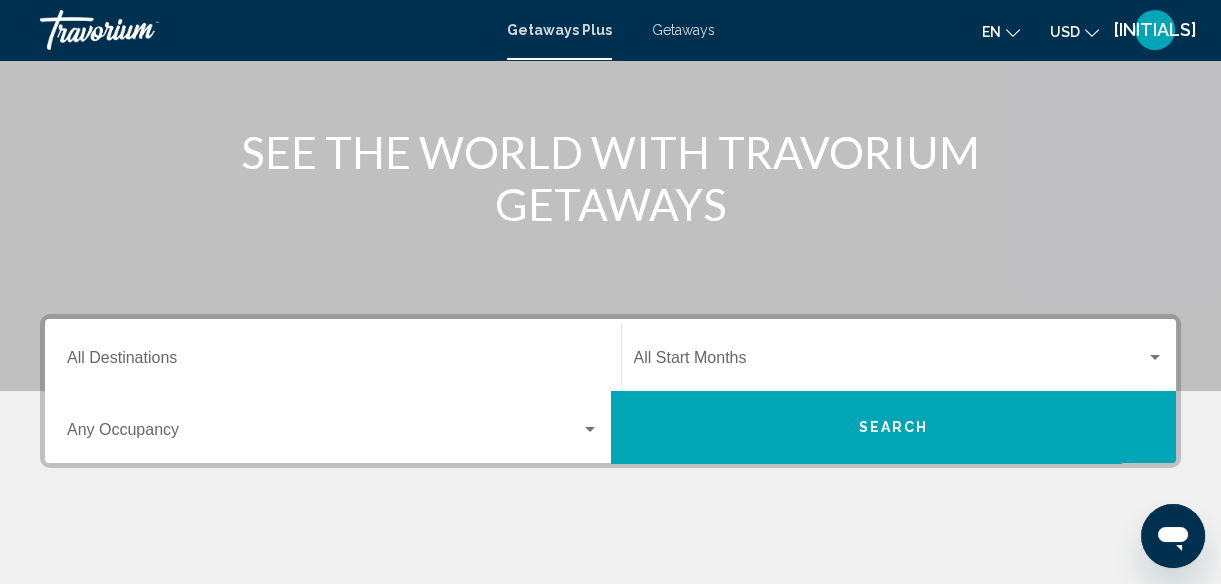 click on "Destination All Destinations" at bounding box center [333, 362] 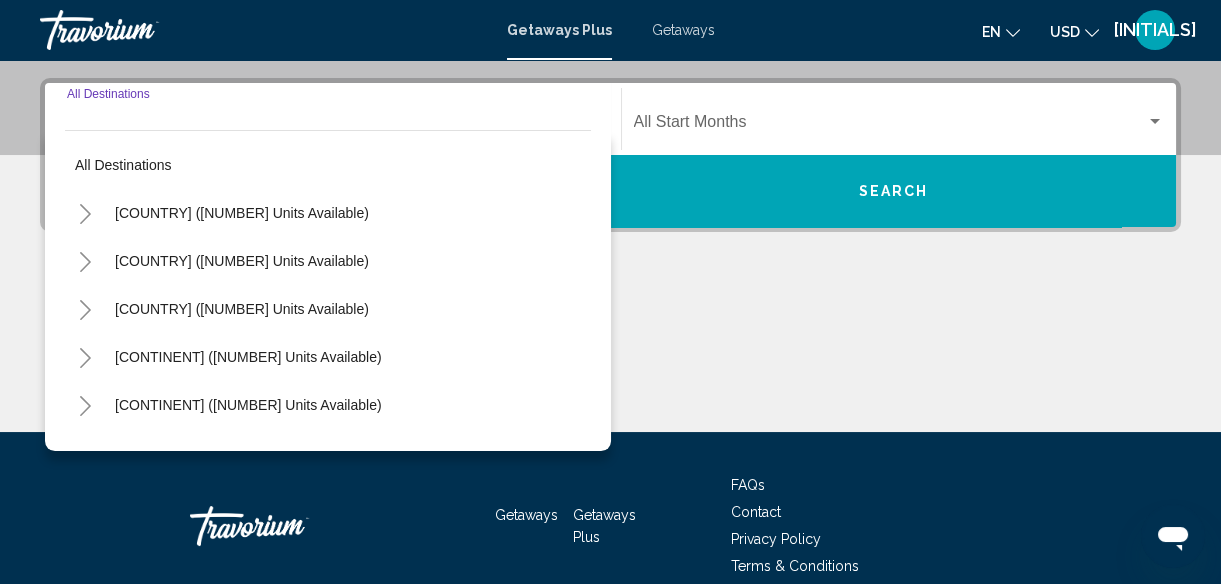 scroll, scrollTop: 457, scrollLeft: 0, axis: vertical 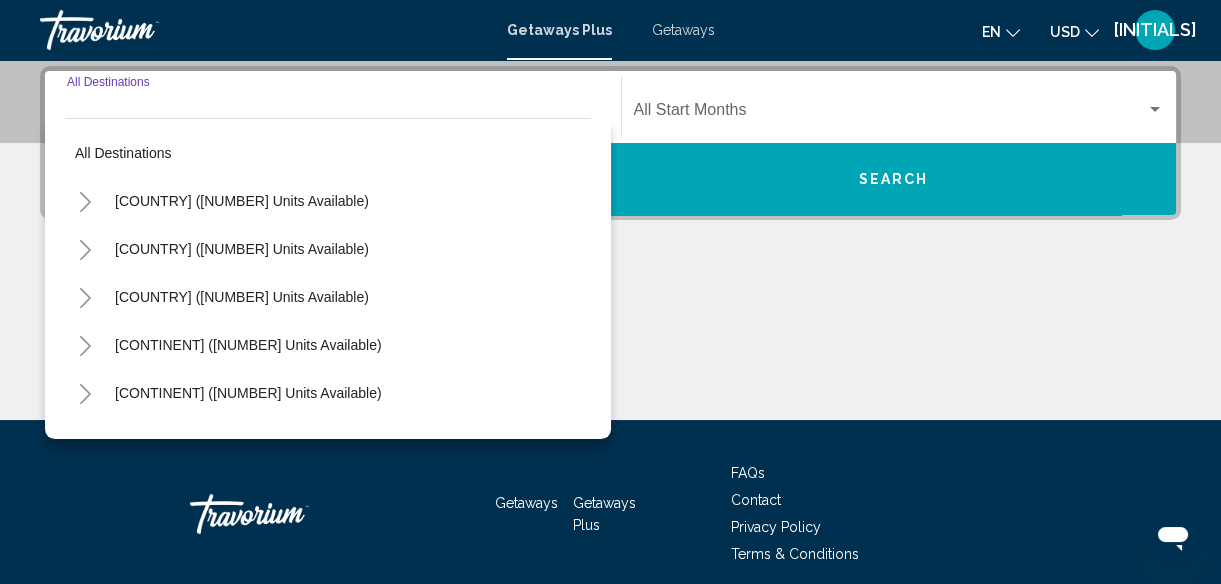 click at bounding box center [85, 202] 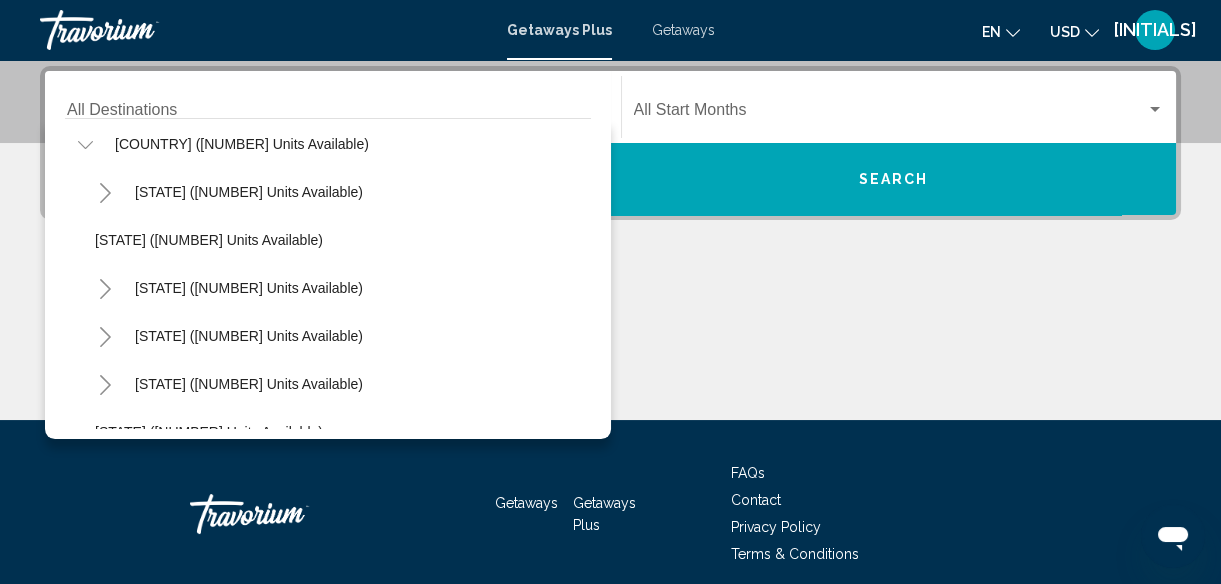 scroll, scrollTop: 0, scrollLeft: 0, axis: both 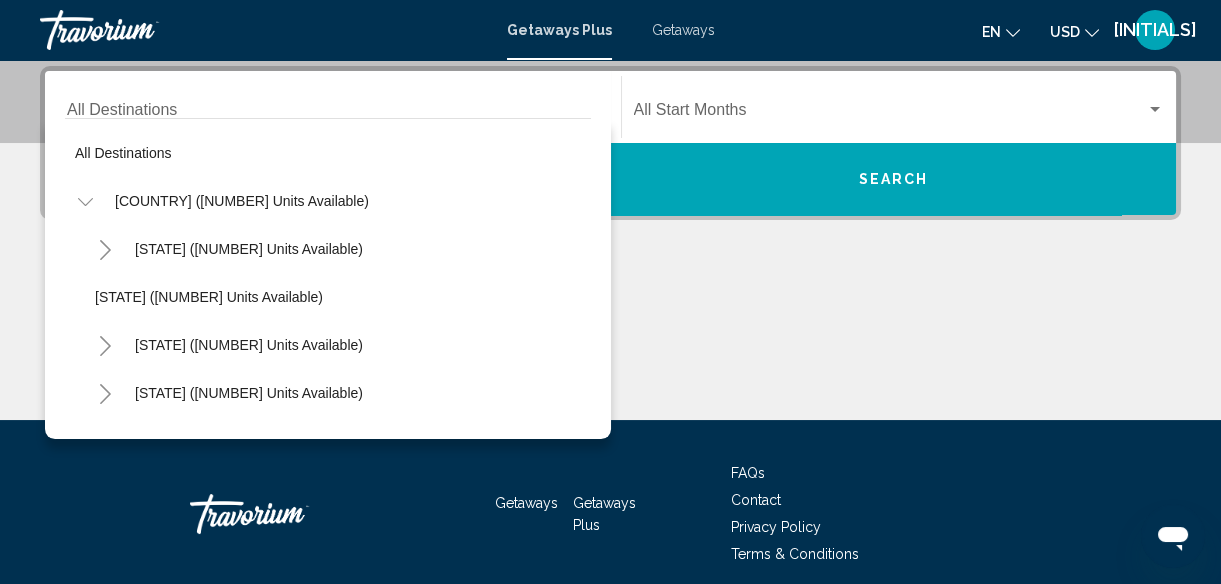 drag, startPoint x: 581, startPoint y: 417, endPoint x: 534, endPoint y: 406, distance: 48.270073 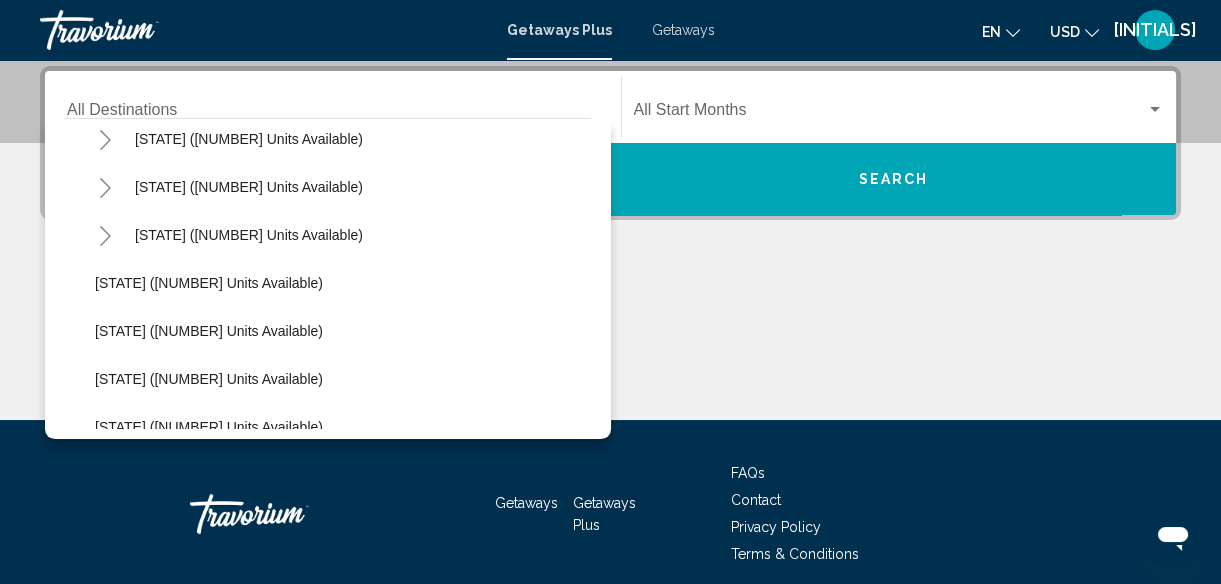 scroll, scrollTop: 266, scrollLeft: 0, axis: vertical 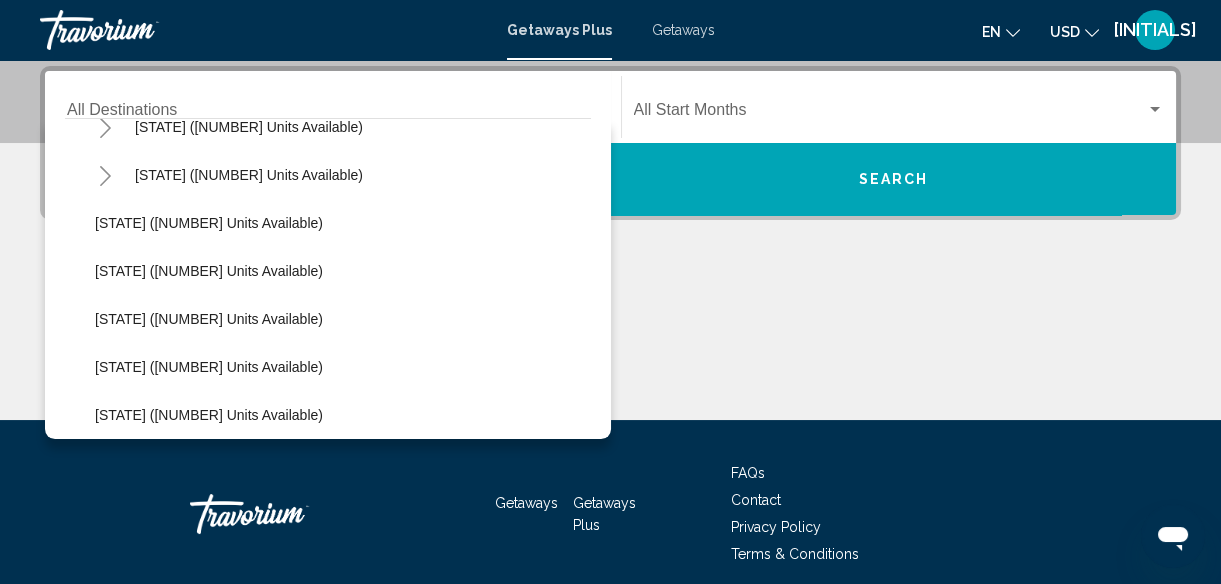 drag, startPoint x: 586, startPoint y: 419, endPoint x: 571, endPoint y: 420, distance: 15.033297 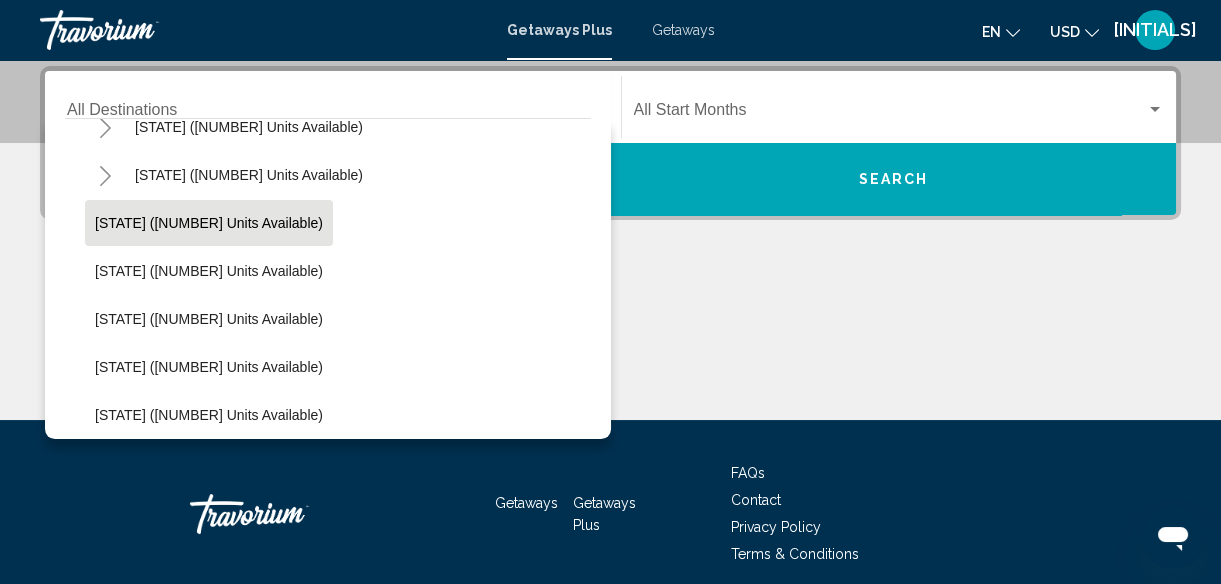click on "[STATE] ([NUMBER] units available)" at bounding box center [209, 31] 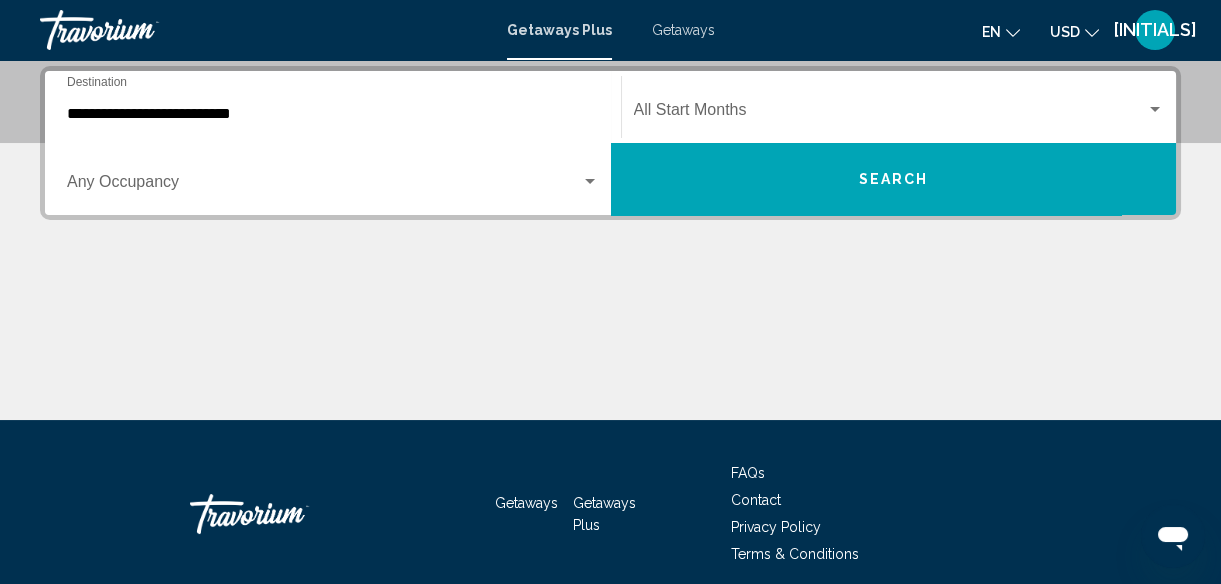 drag, startPoint x: 704, startPoint y: 126, endPoint x: 640, endPoint y: 91, distance: 72.94518 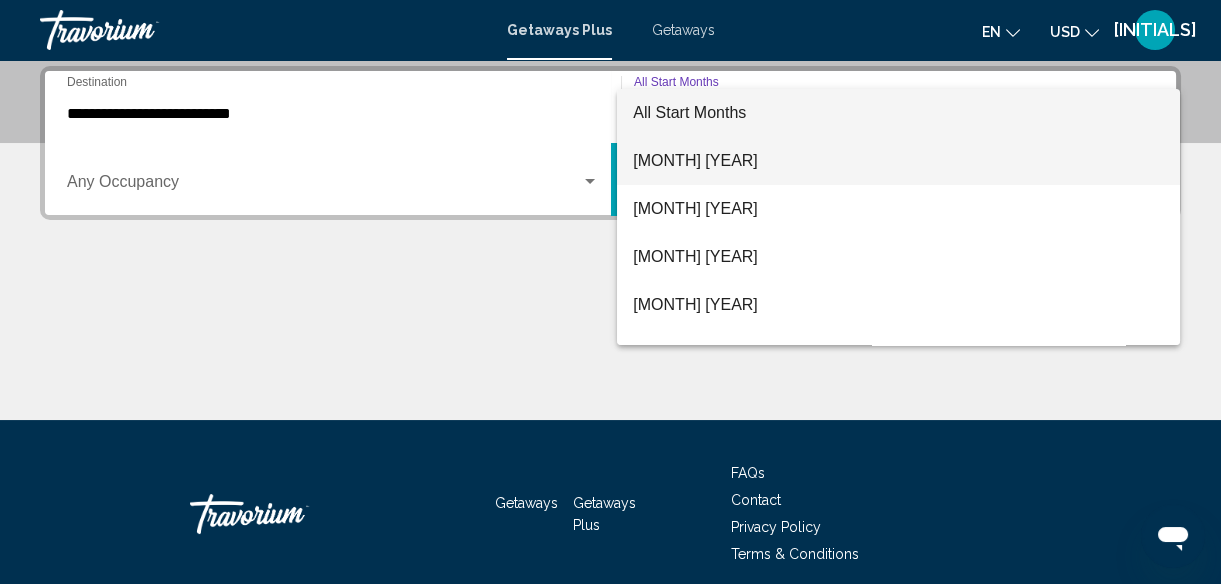 click on "[MONTH] [YEAR]" at bounding box center (898, 161) 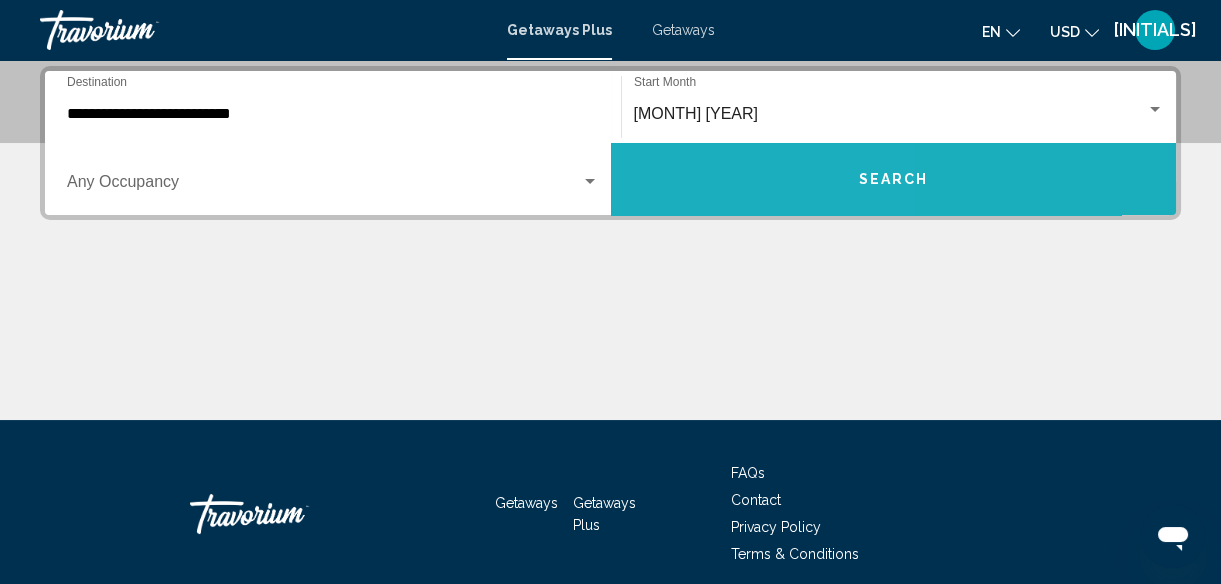 click on "Search" at bounding box center (894, 179) 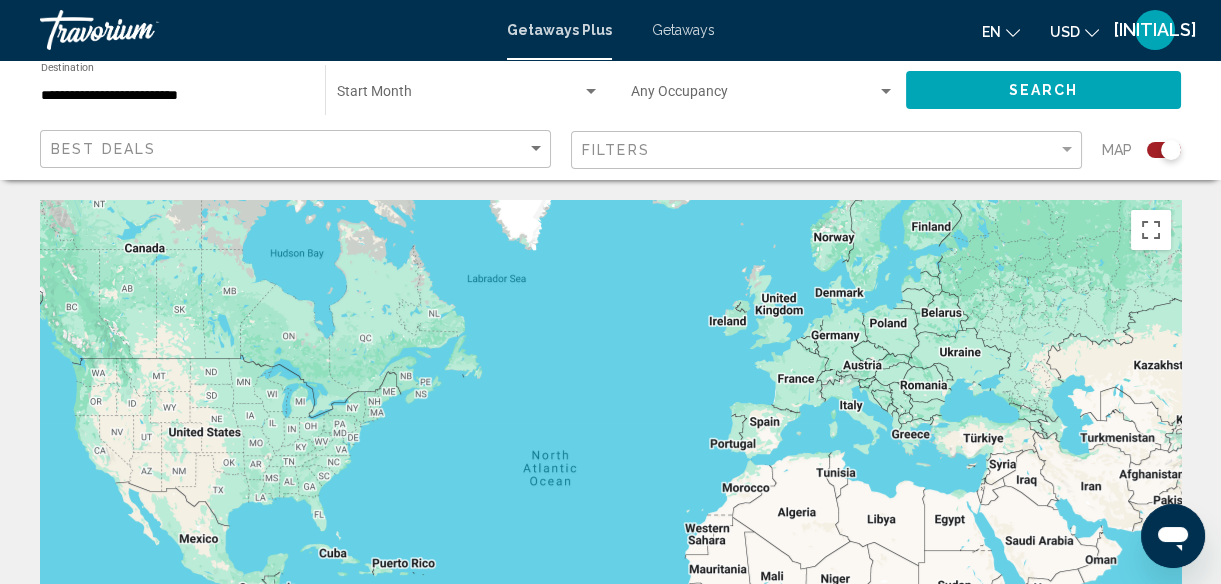 click on "Filters" at bounding box center [829, 150] 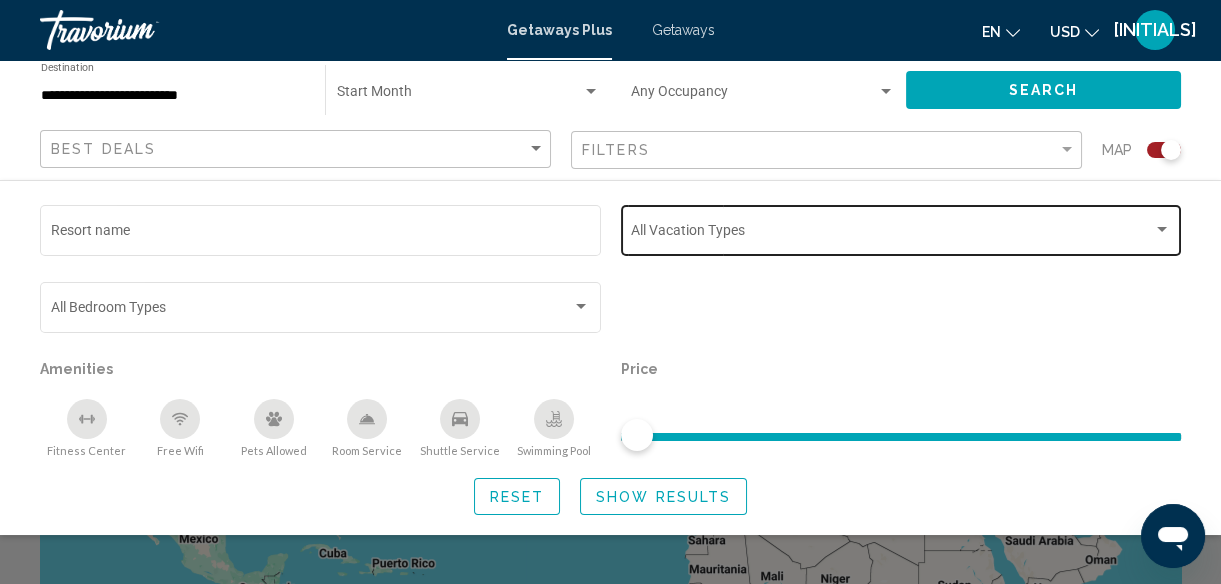 click at bounding box center [892, 234] 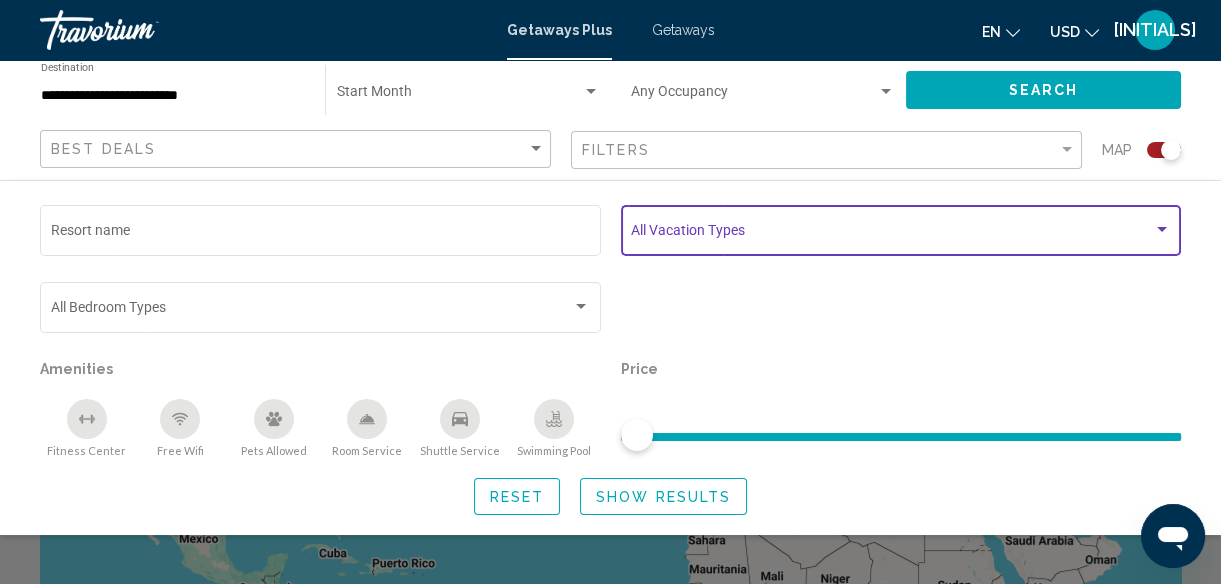 click at bounding box center [892, 234] 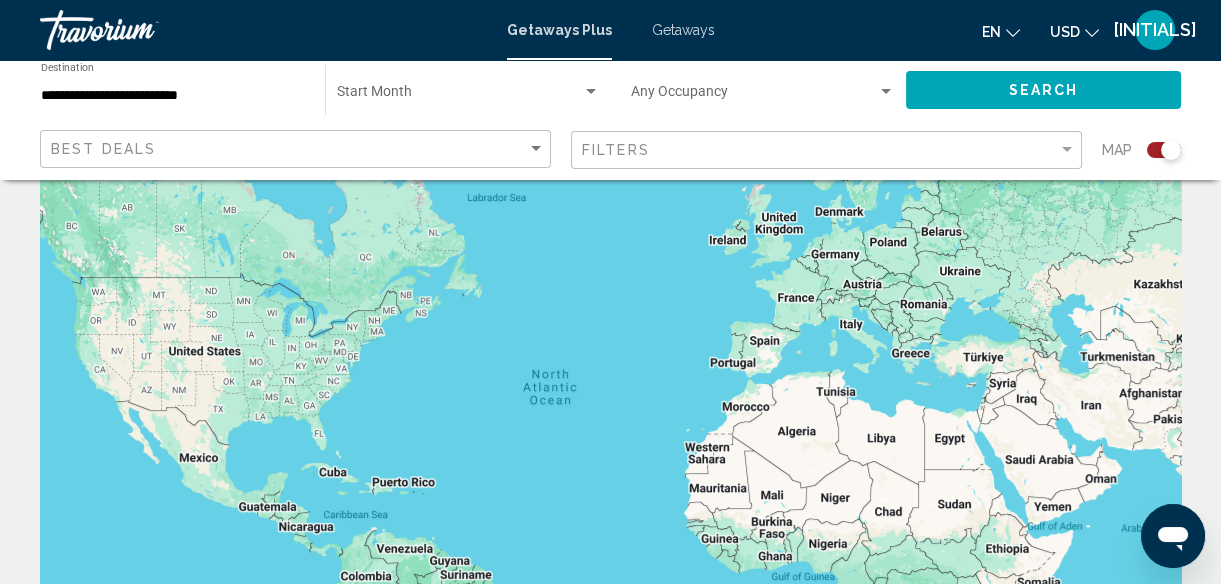 scroll, scrollTop: 0, scrollLeft: 0, axis: both 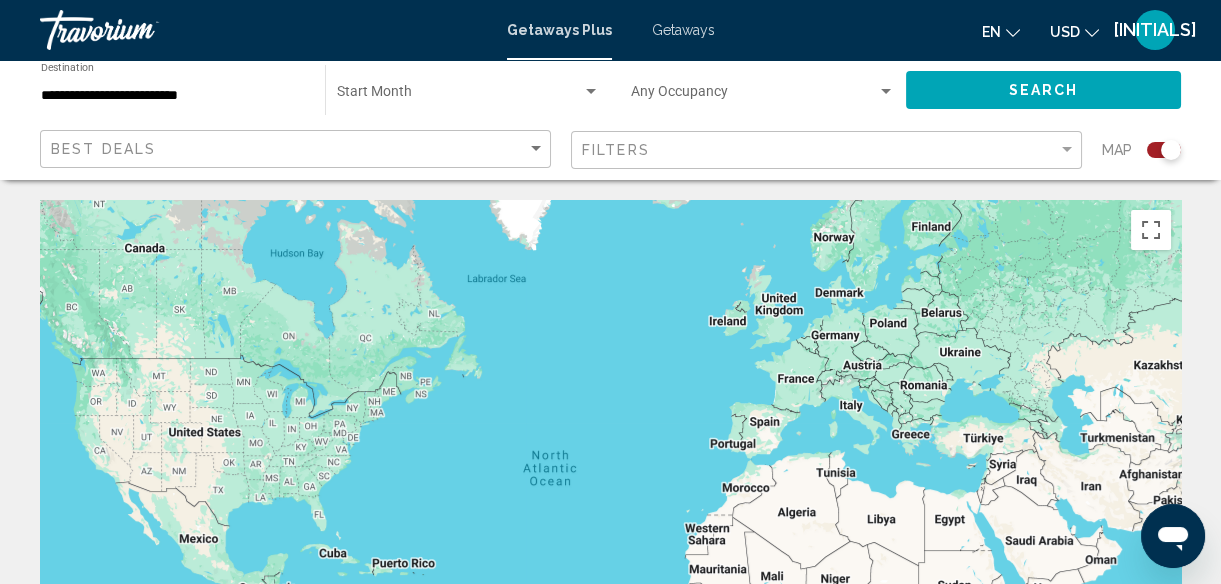 click at bounding box center [459, 96] 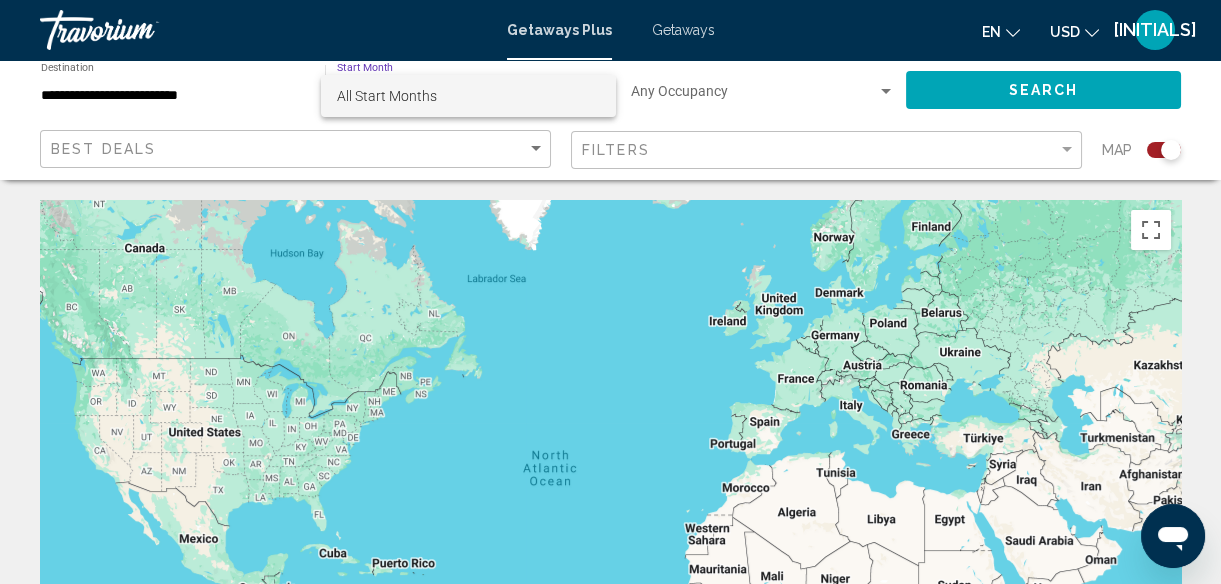click at bounding box center [610, 292] 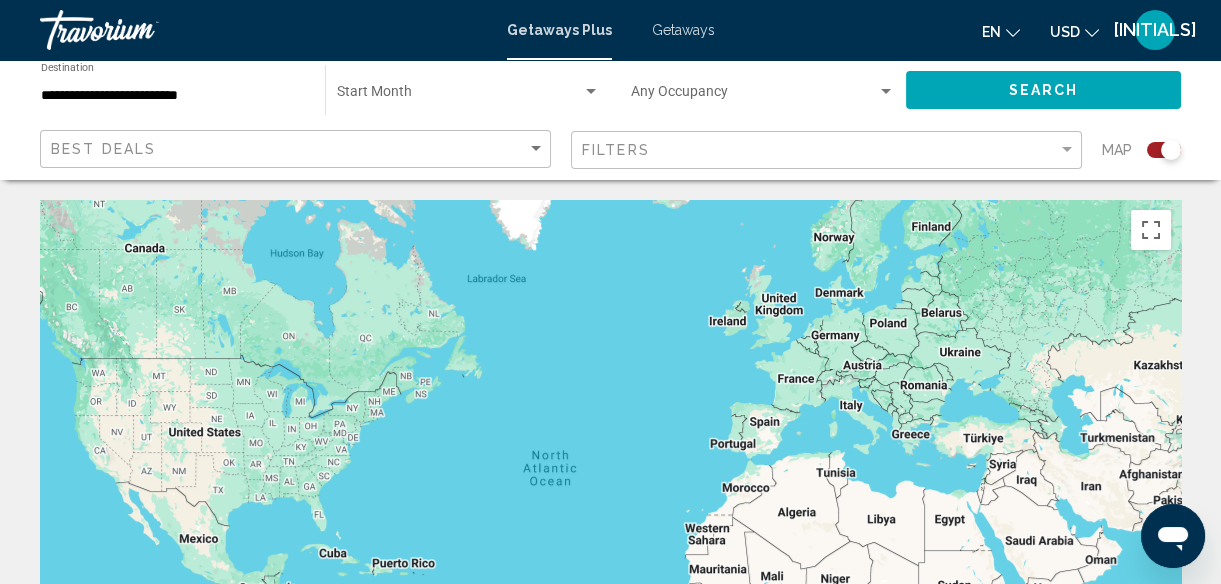 click on "**********" at bounding box center (173, 96) 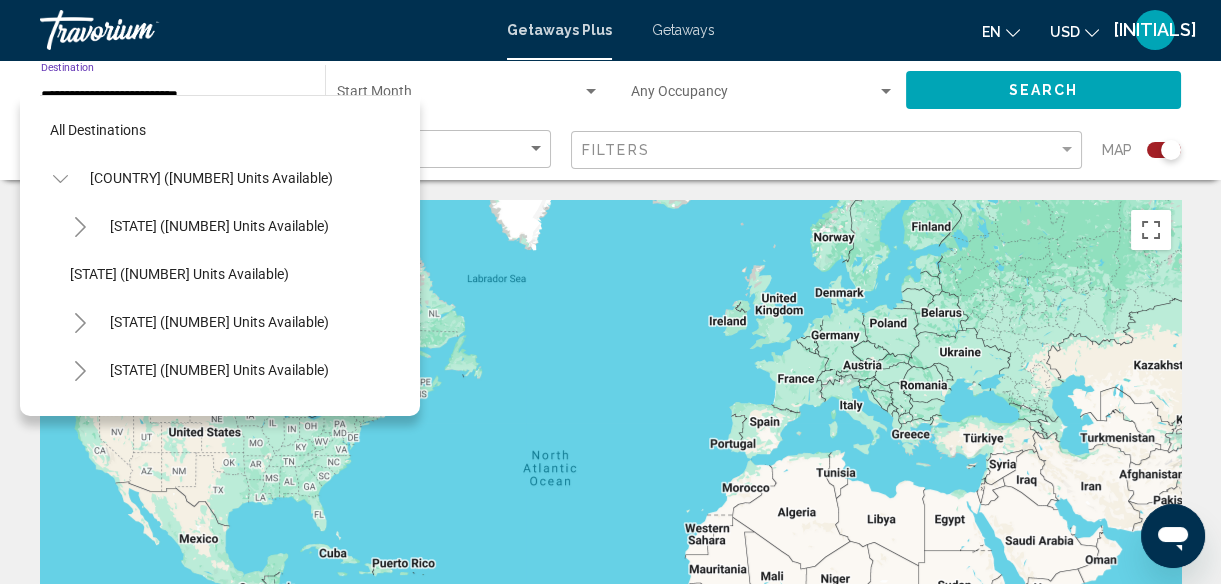 scroll, scrollTop: 221, scrollLeft: 0, axis: vertical 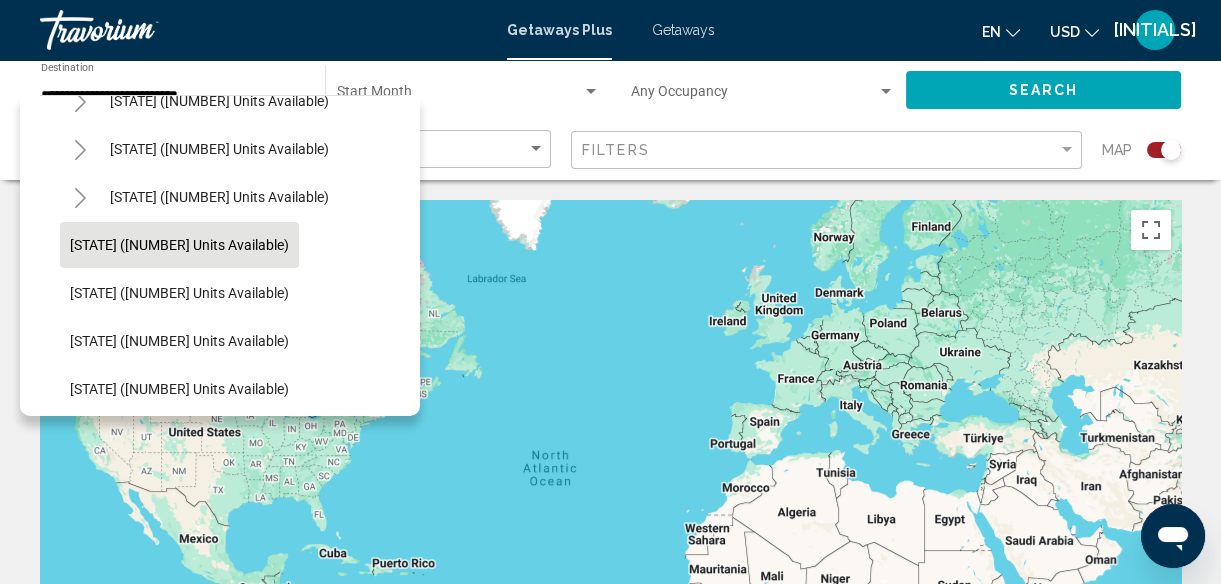 click on "Getaways" at bounding box center [683, 30] 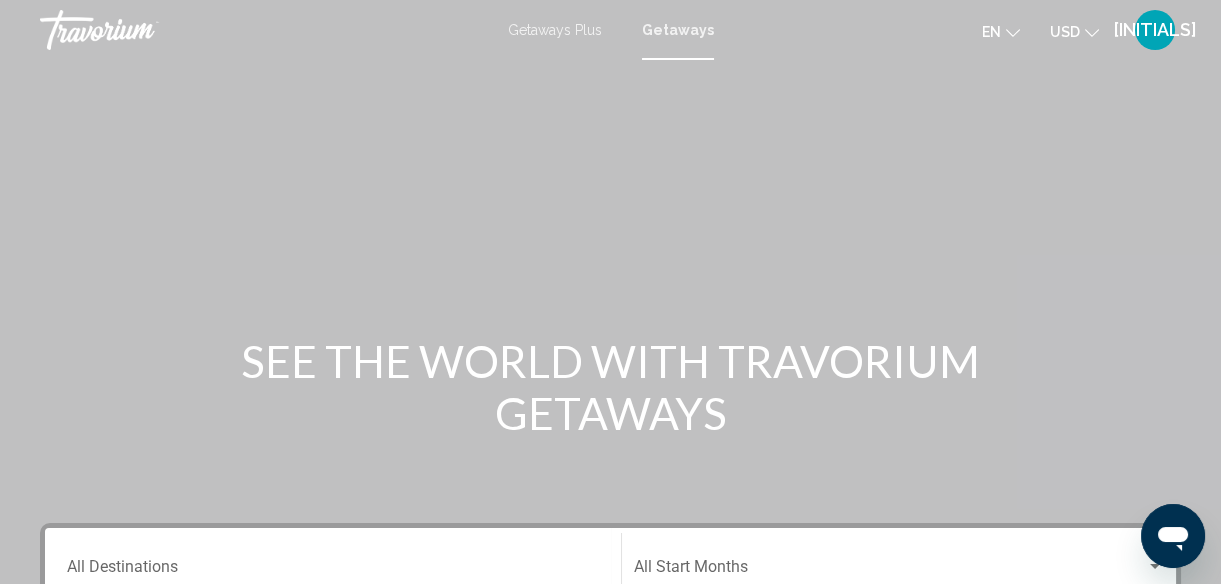 click on "Destination All Destinations" at bounding box center [333, 564] 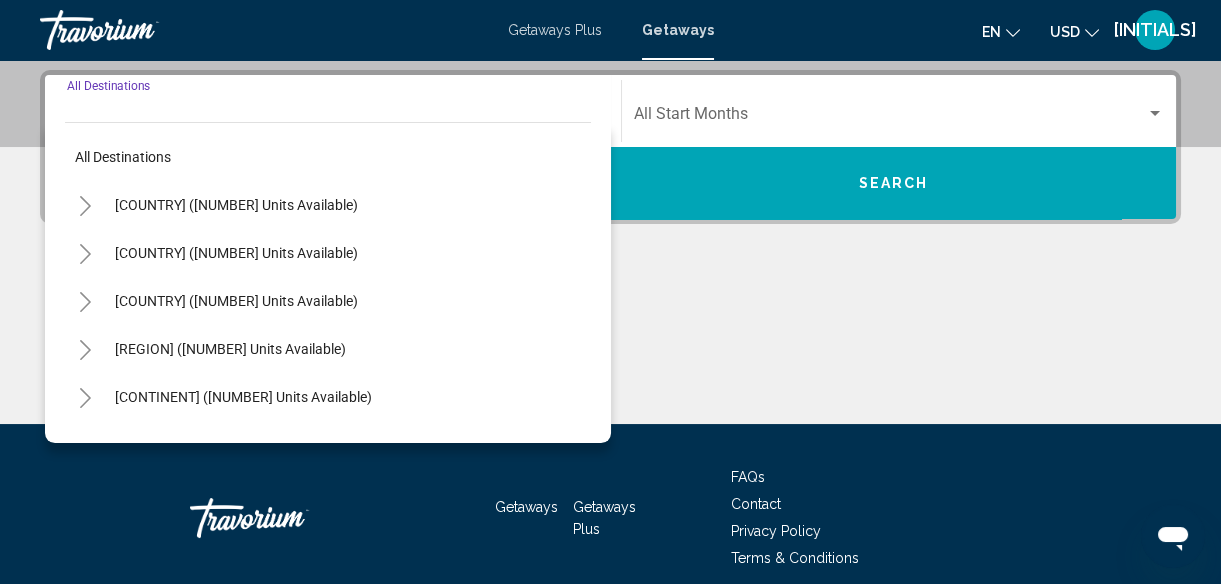 scroll, scrollTop: 457, scrollLeft: 0, axis: vertical 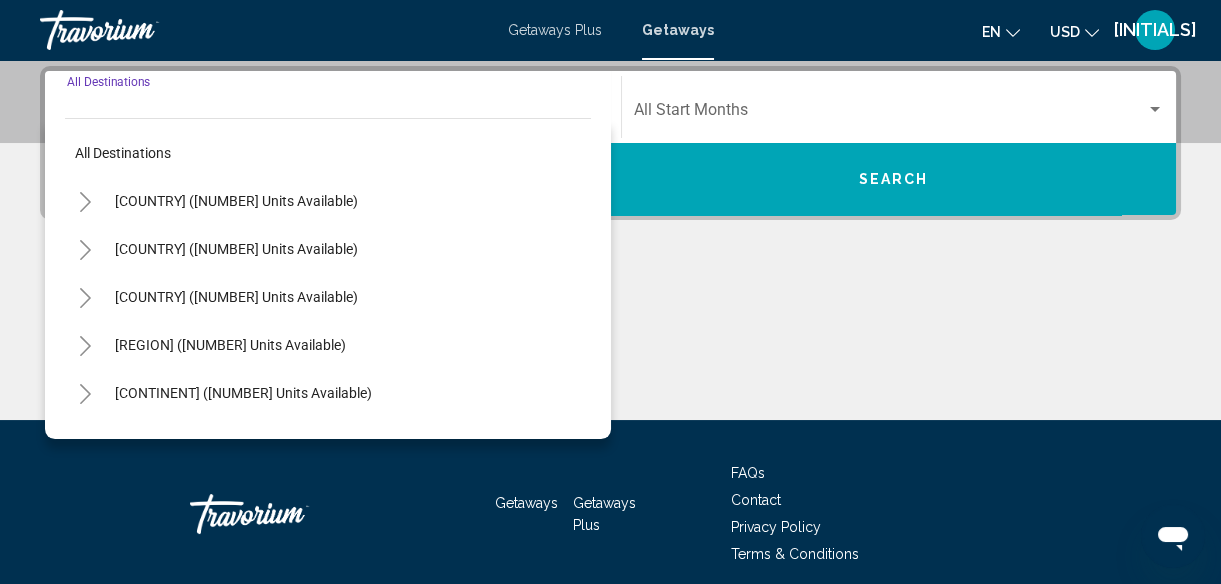 click at bounding box center [85, 202] 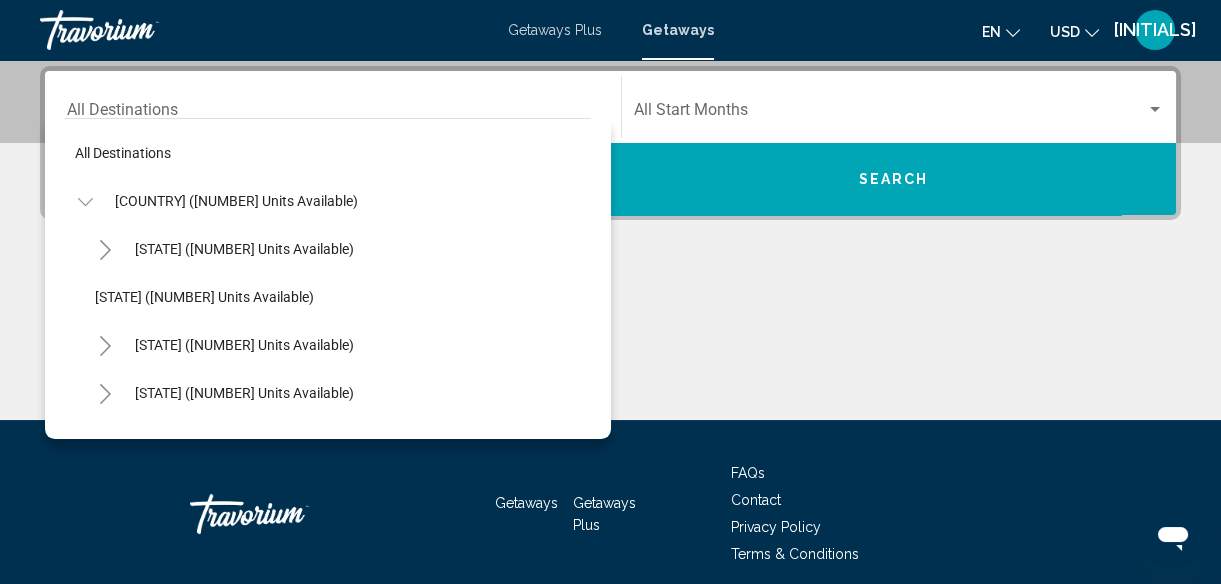 click at bounding box center [85, 202] 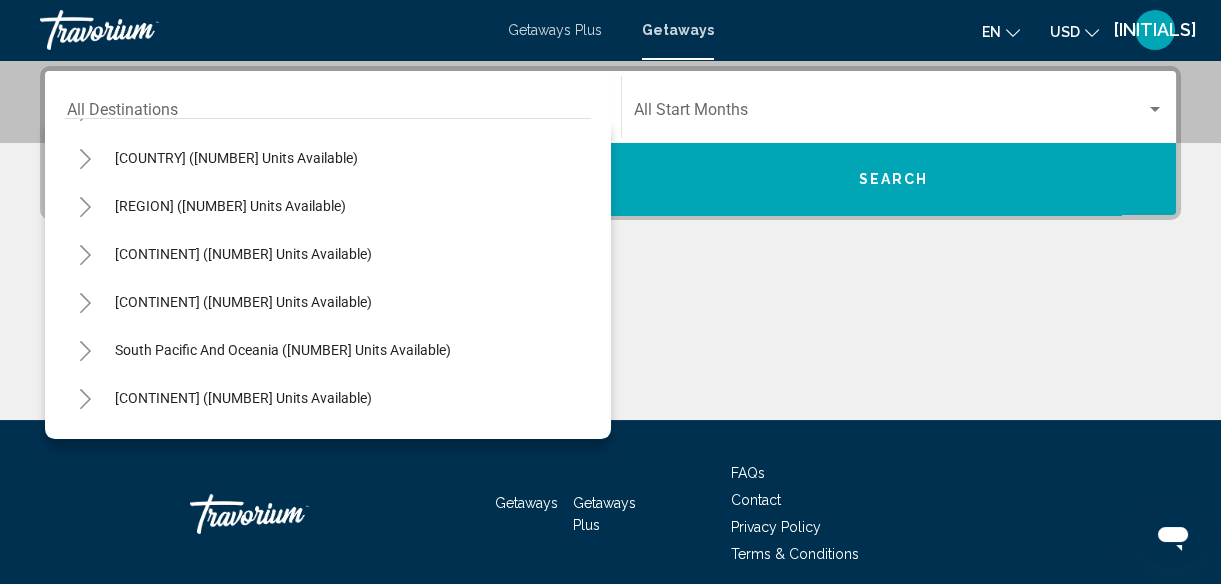 scroll, scrollTop: 0, scrollLeft: 0, axis: both 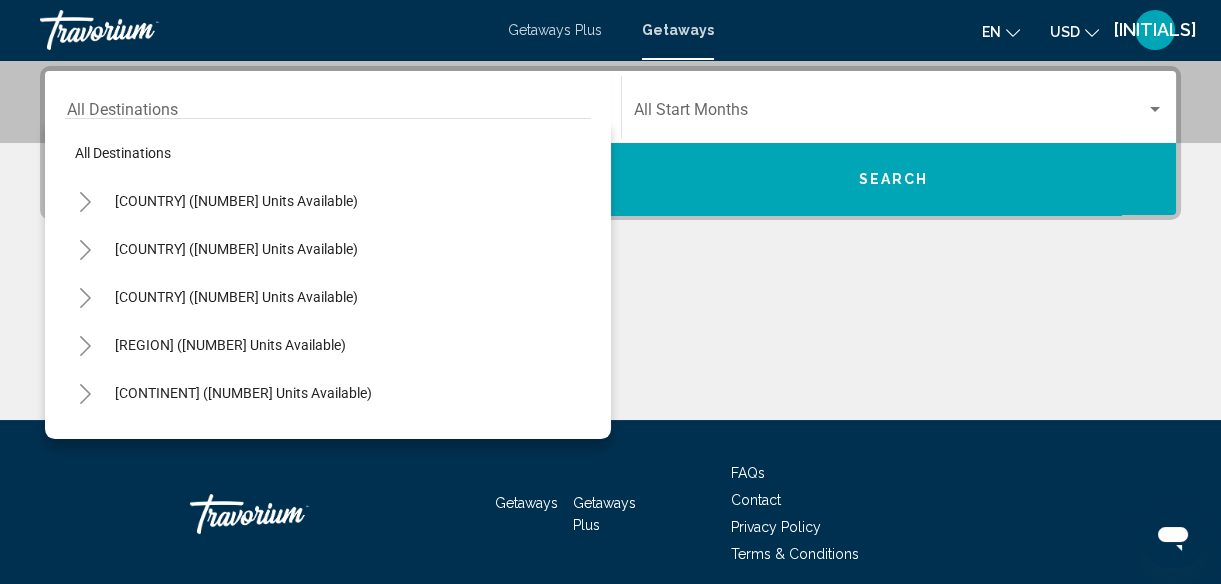 click at bounding box center [85, 202] 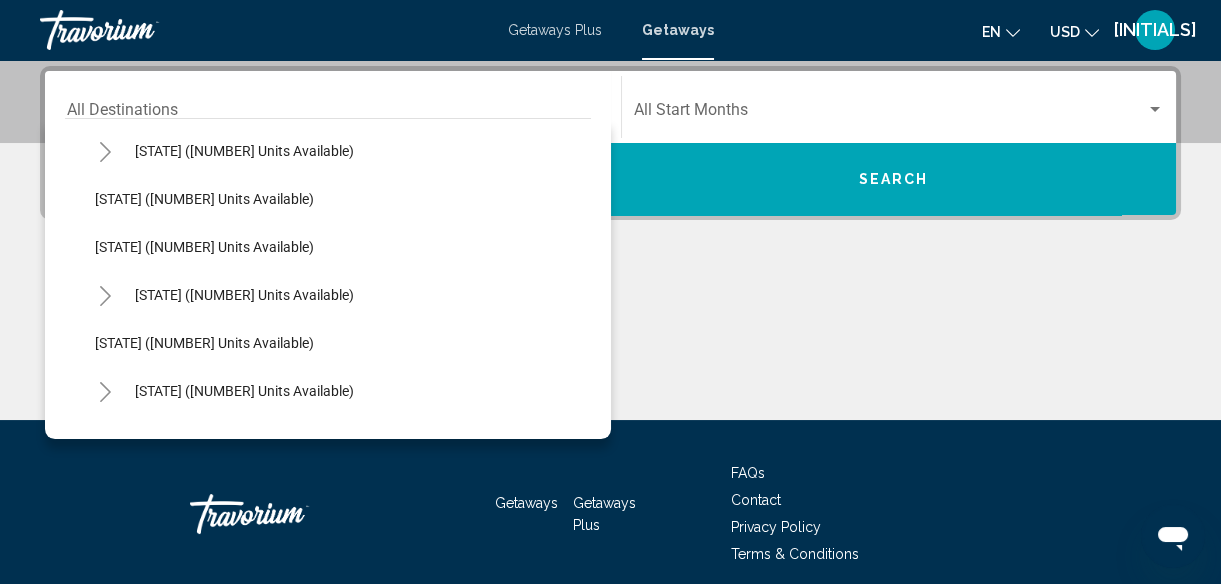 scroll, scrollTop: 290, scrollLeft: 0, axis: vertical 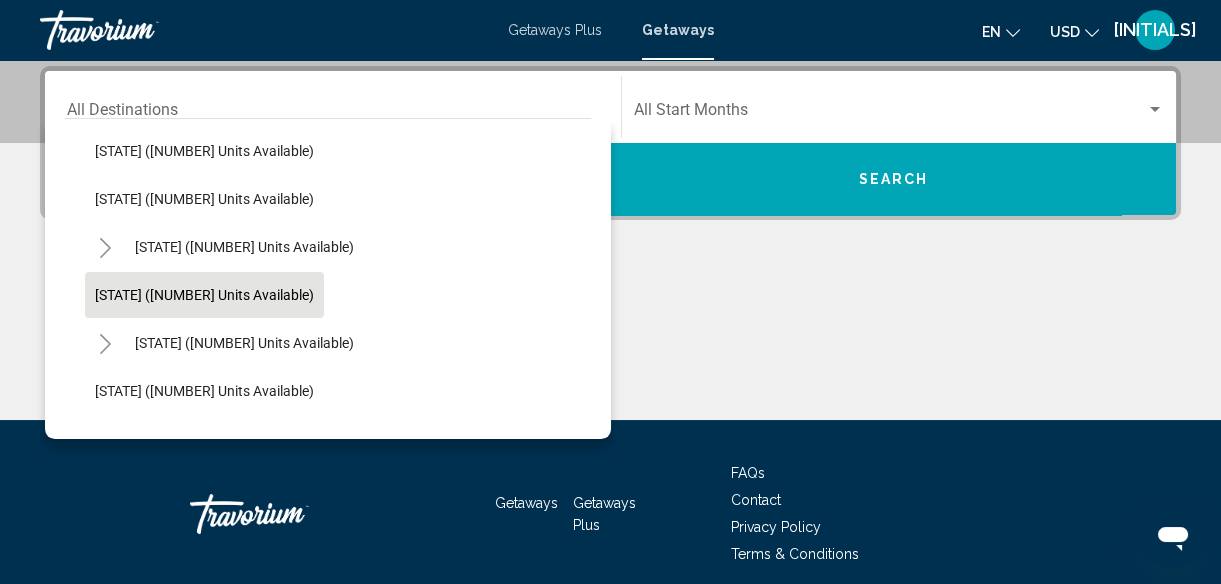 click on "[STATE] ([NUMBER] units available)" at bounding box center [204, 7] 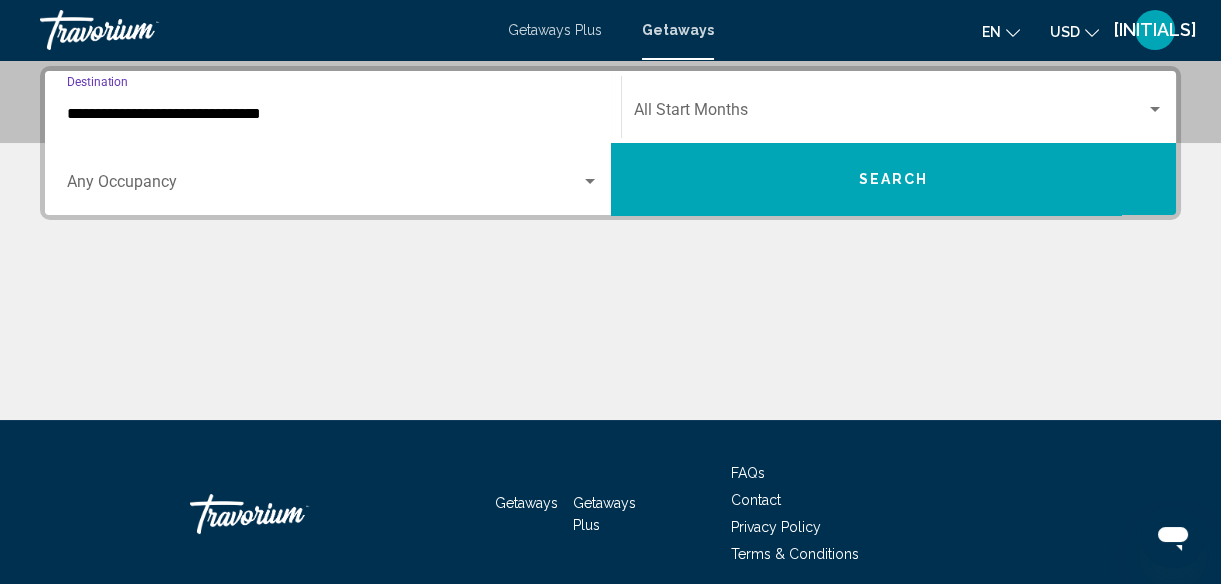 click at bounding box center (324, 186) 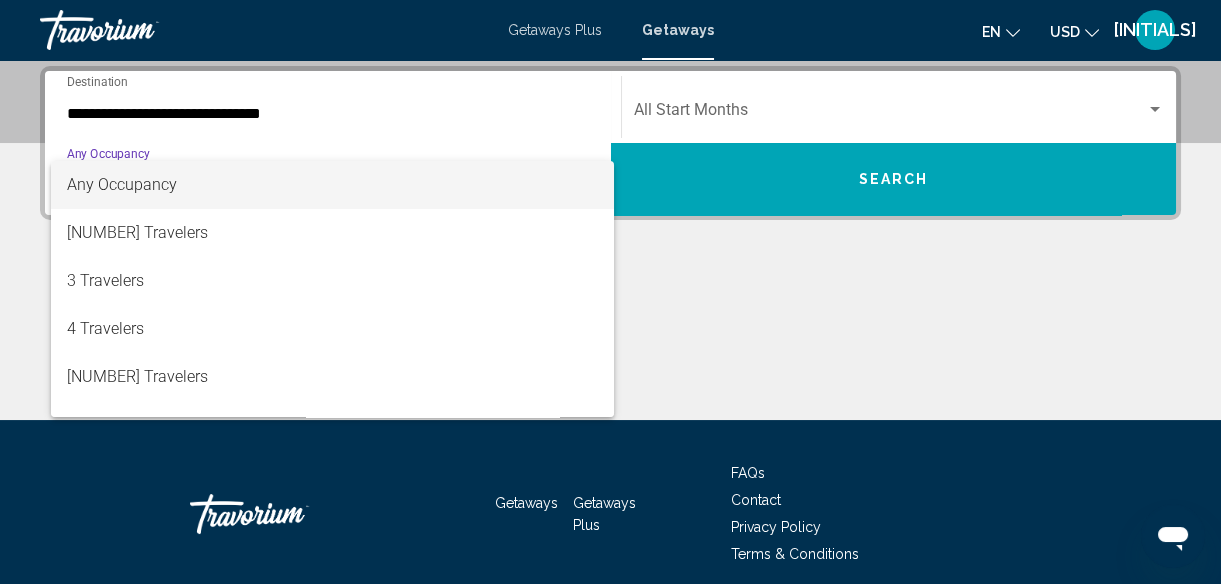 click on "Any Occupancy" at bounding box center [333, 185] 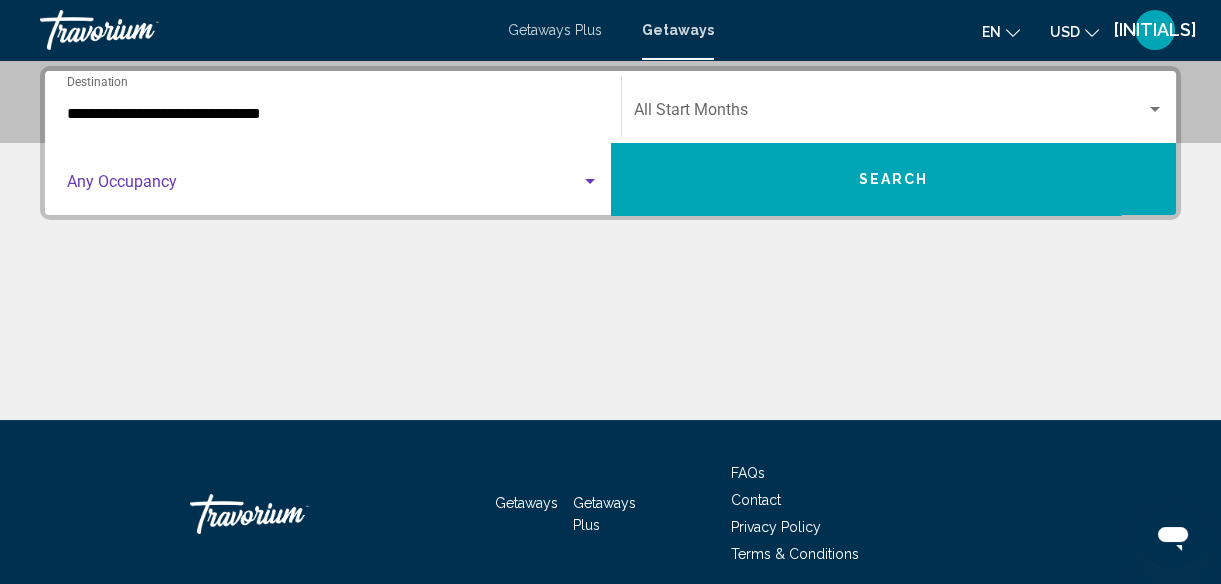 click at bounding box center [890, 114] 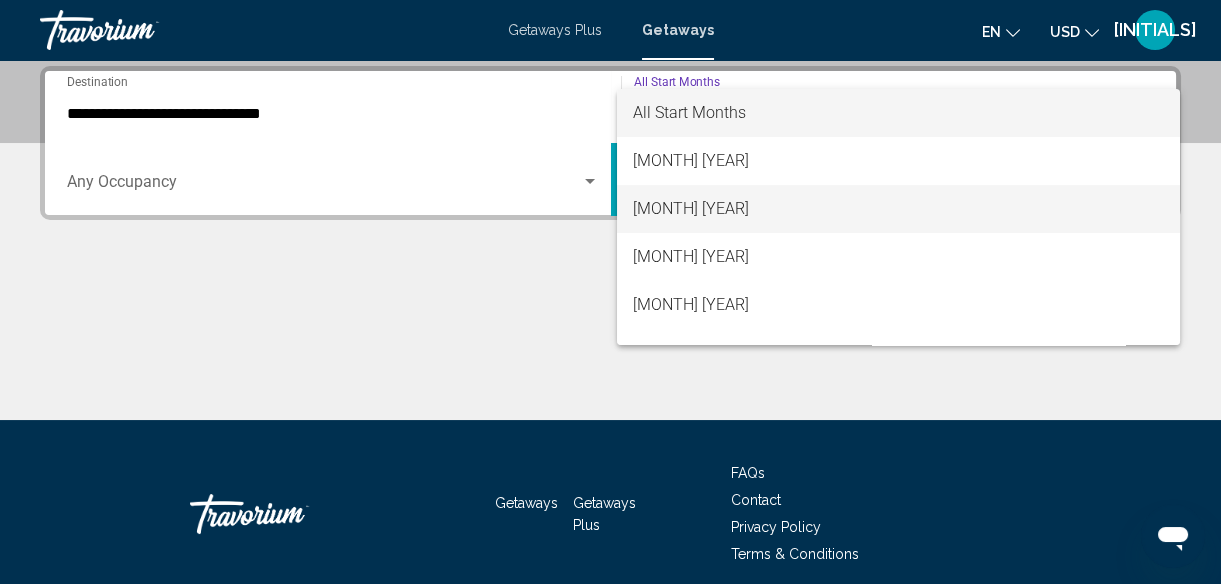 click on "[MONTH] [YEAR]" at bounding box center [898, 209] 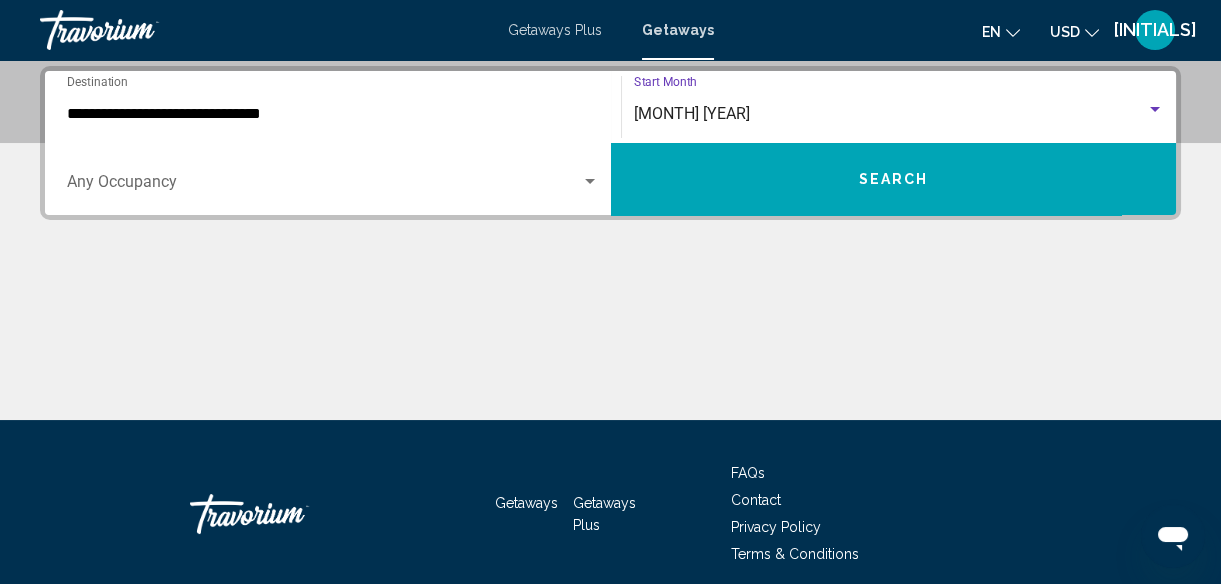 click on "Search" at bounding box center [894, 179] 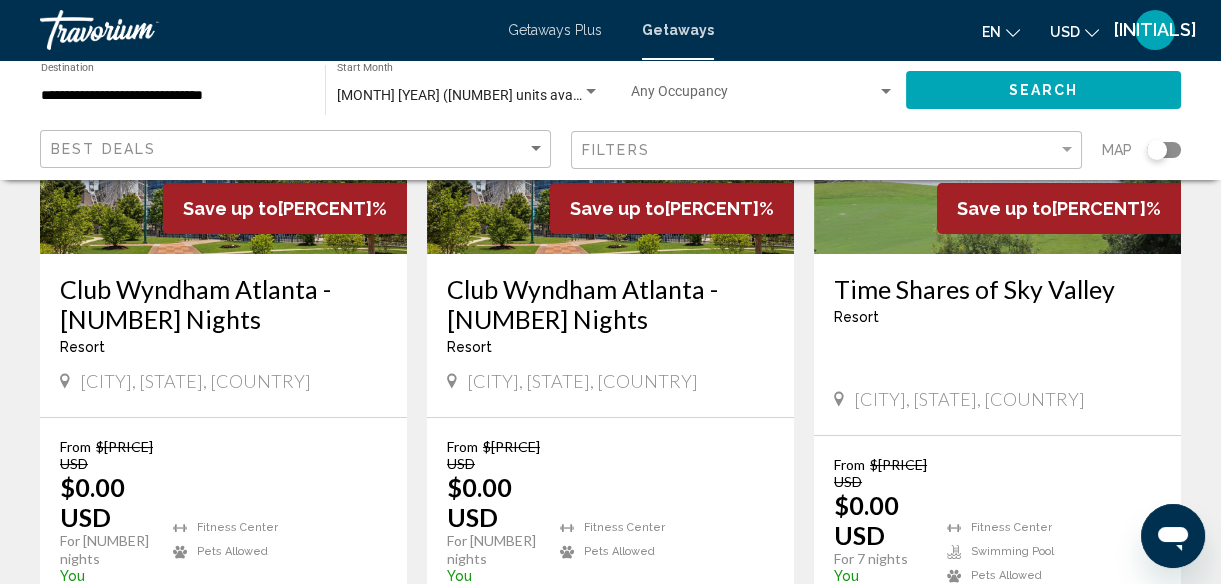 scroll, scrollTop: 341, scrollLeft: 0, axis: vertical 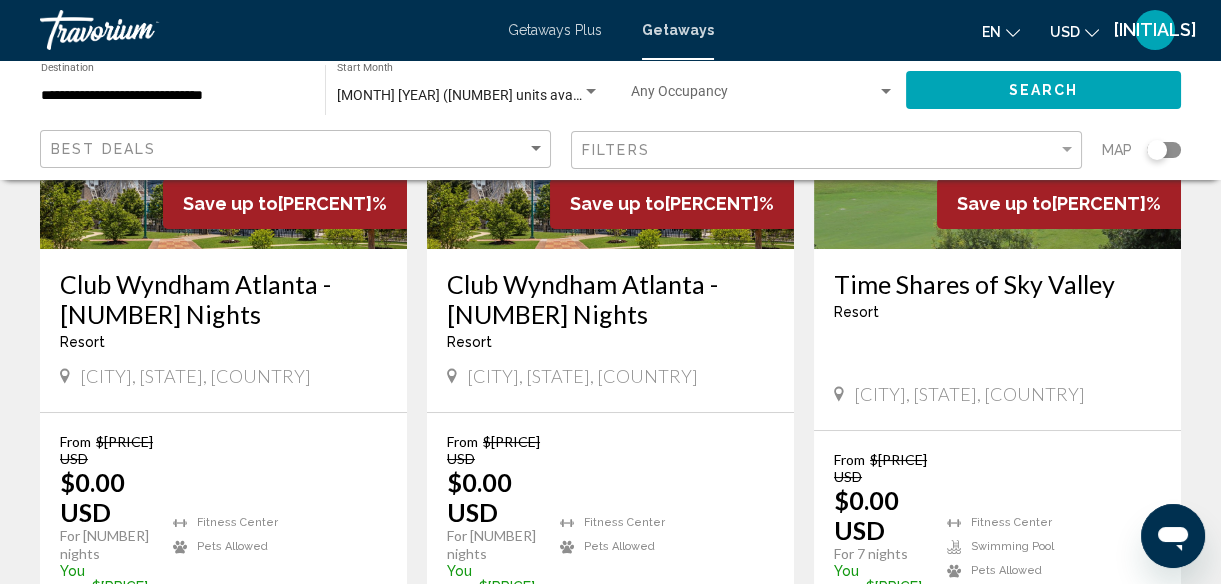 click on "[MONTH] [YEAR] ([NUMBER] units available)" at bounding box center [473, 95] 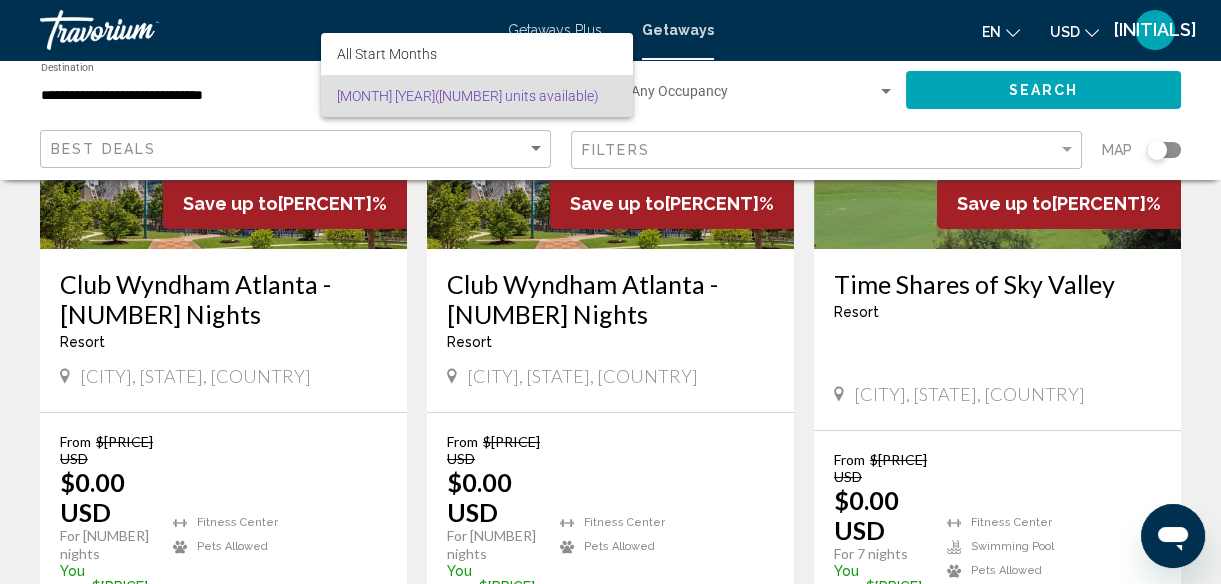 click at bounding box center [610, 292] 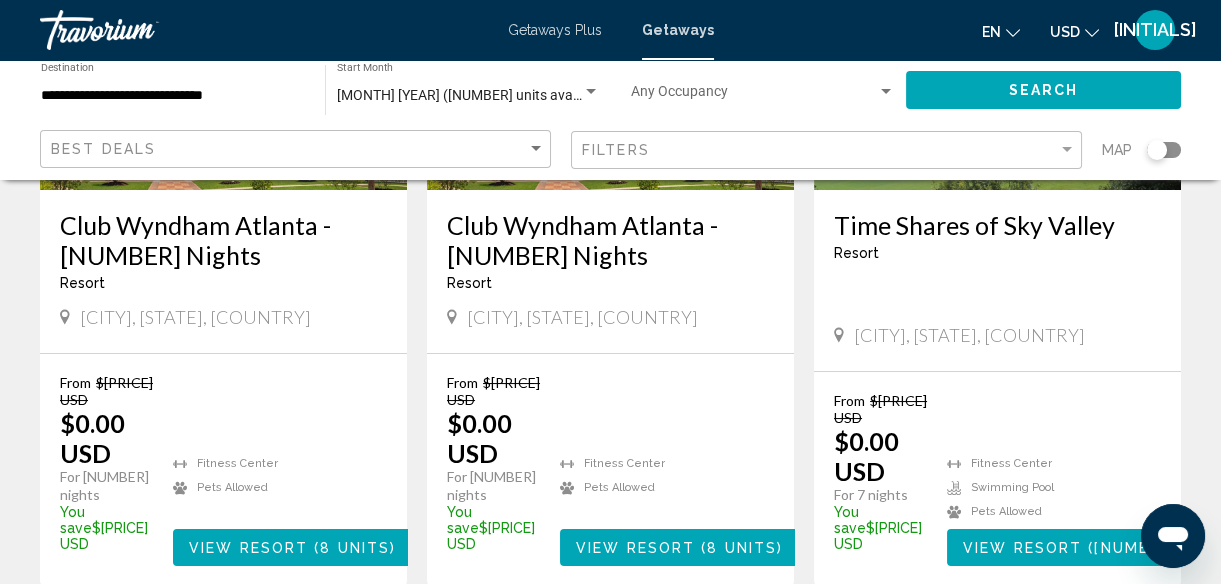 scroll, scrollTop: 407, scrollLeft: 0, axis: vertical 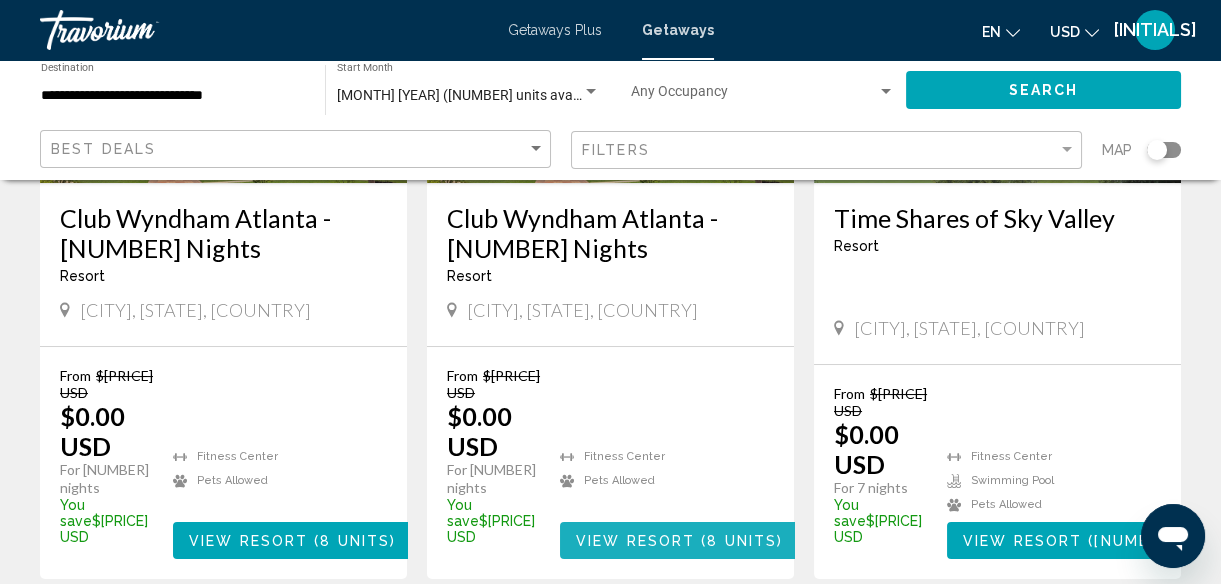 click on "View Resort" at bounding box center [635, 541] 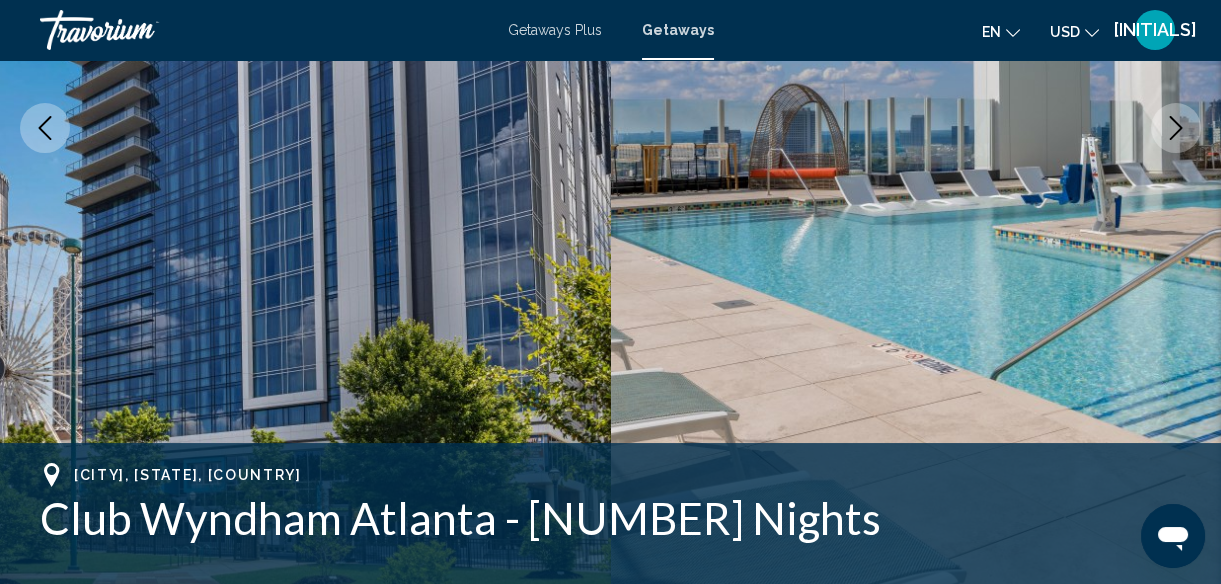 scroll, scrollTop: 243, scrollLeft: 0, axis: vertical 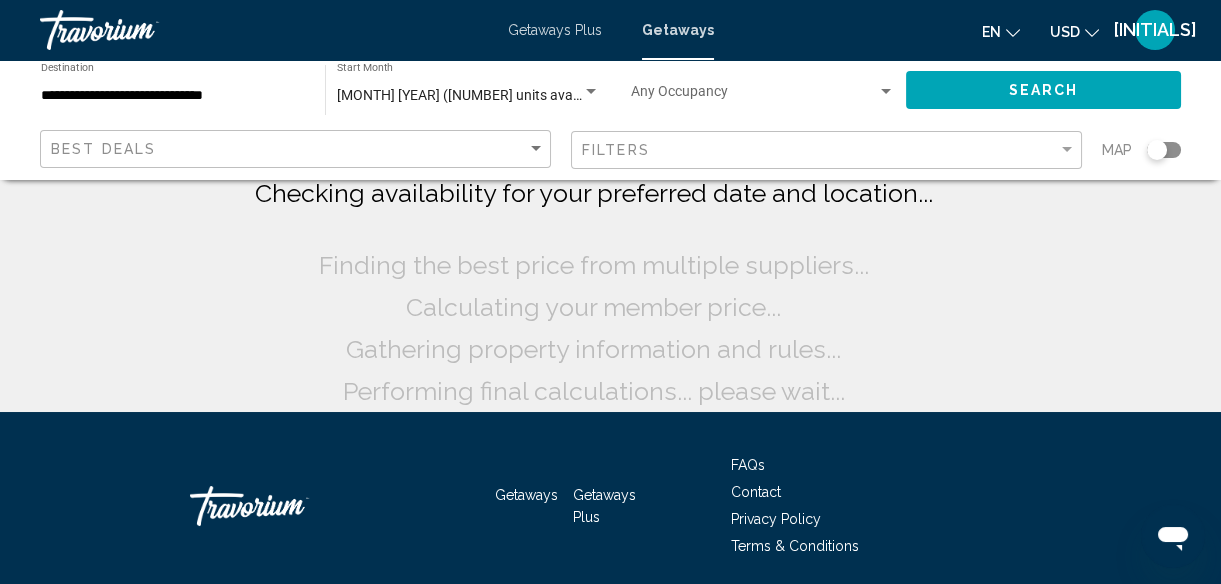 click on "[MONTH] [YEAR] ([NUMBER] units available)" at bounding box center [473, 95] 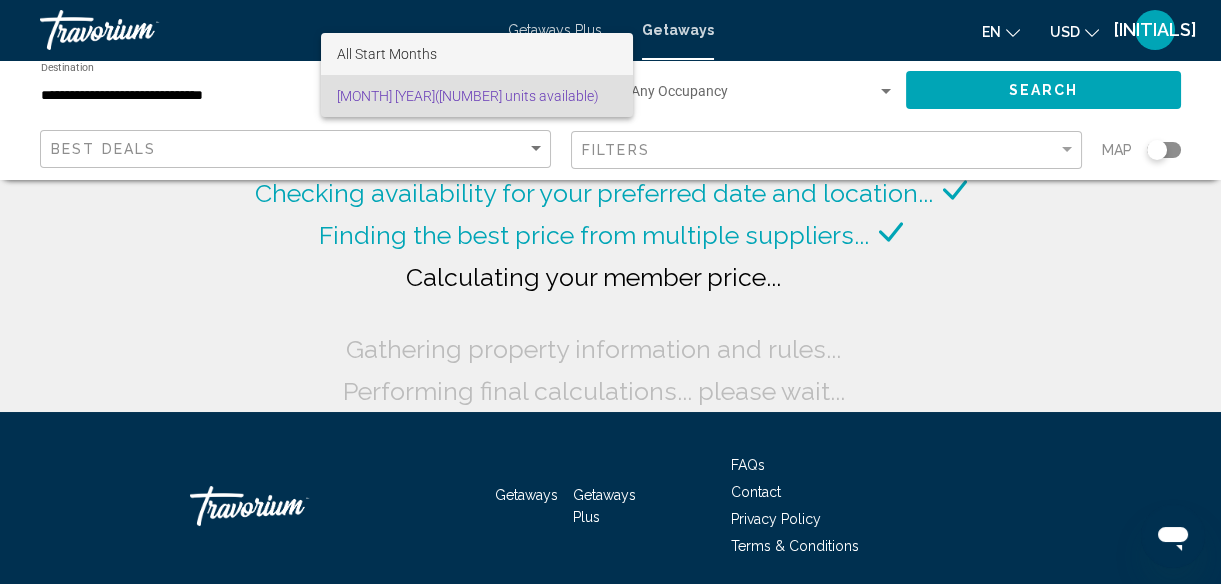 click on "All Start Months" at bounding box center [387, 54] 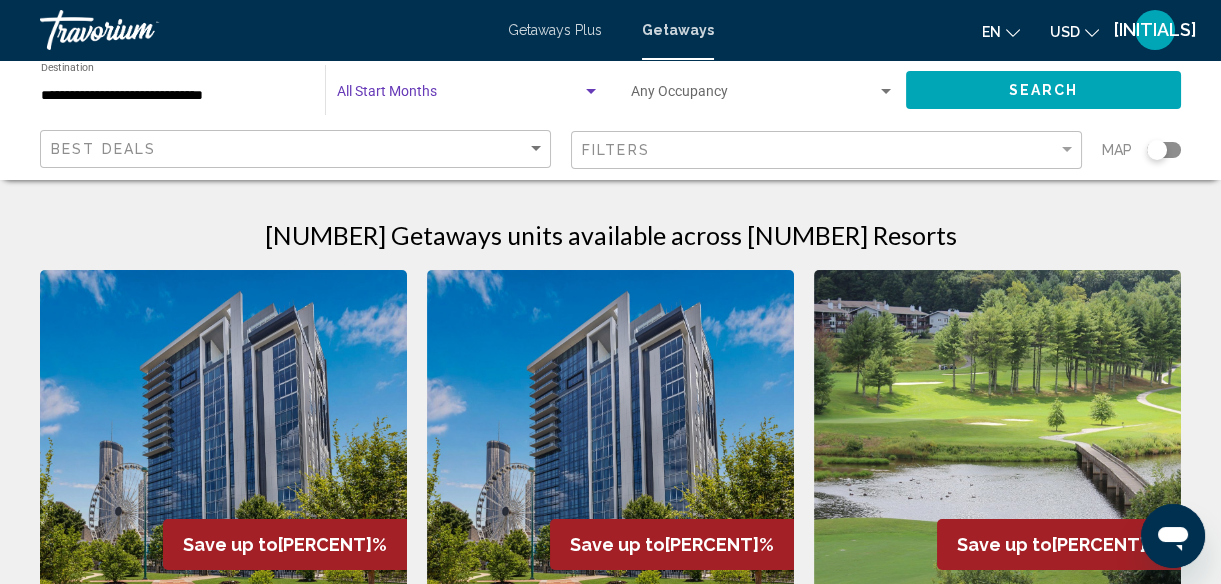 click on "Start Month All Start Months" at bounding box center (468, 90) 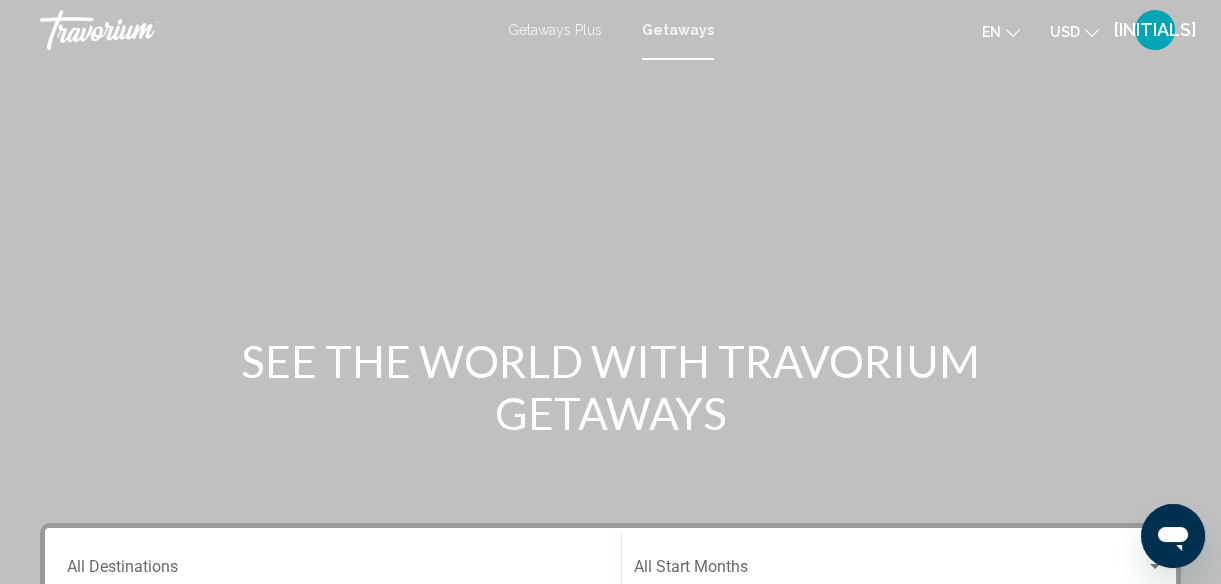 click at bounding box center [890, 571] 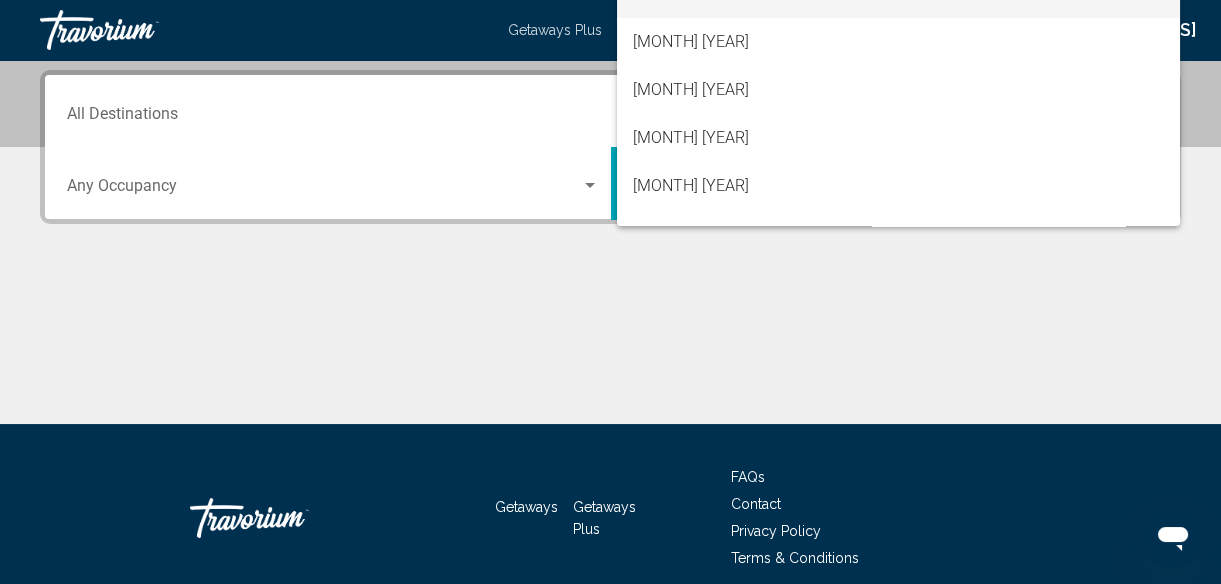 scroll, scrollTop: 457, scrollLeft: 0, axis: vertical 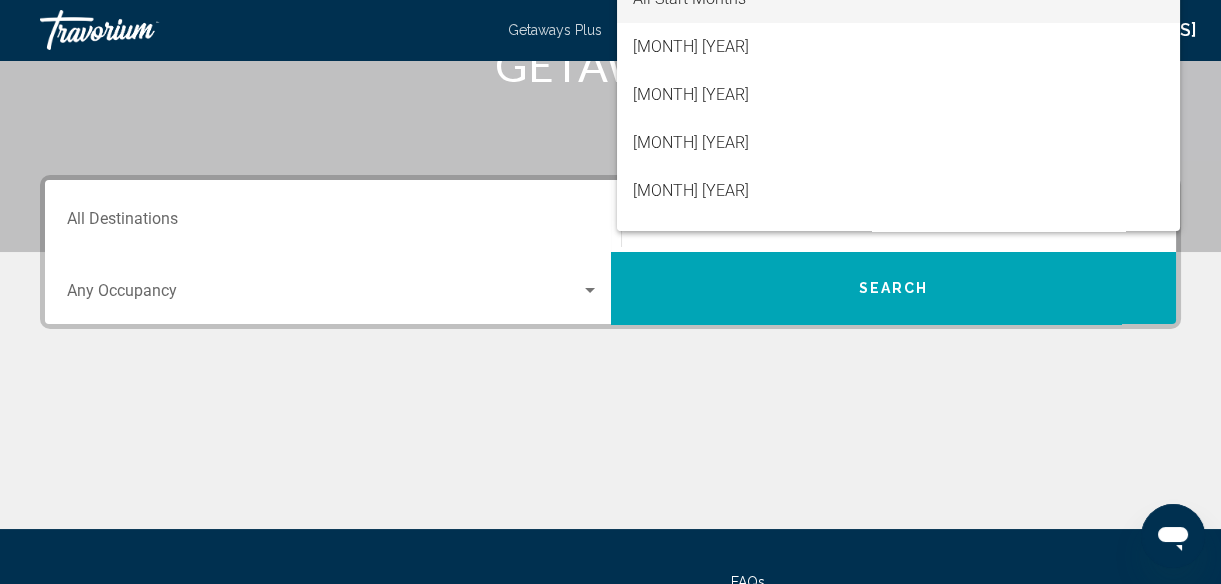click on "All Start Months" at bounding box center [898, -1] 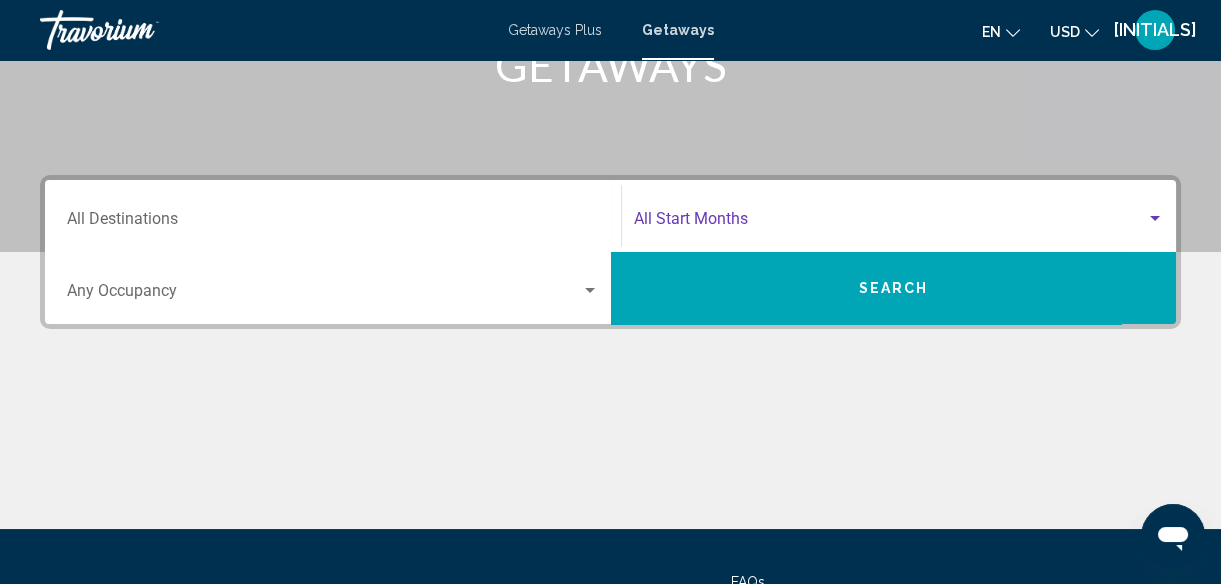 click on "Start Month All Start Months" at bounding box center (899, 216) 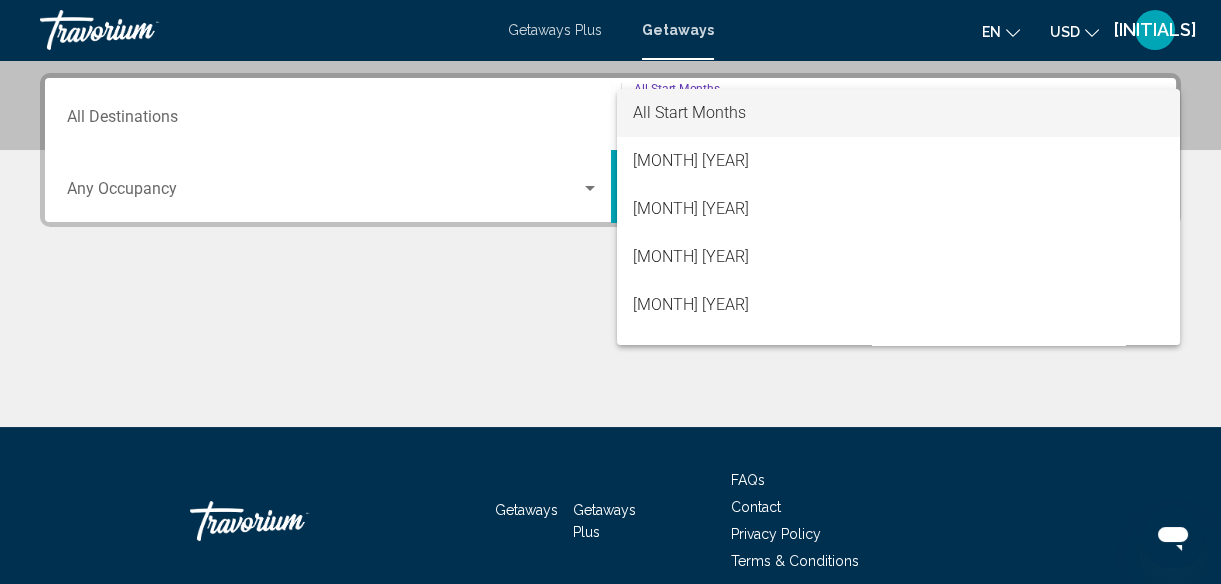scroll, scrollTop: 457, scrollLeft: 0, axis: vertical 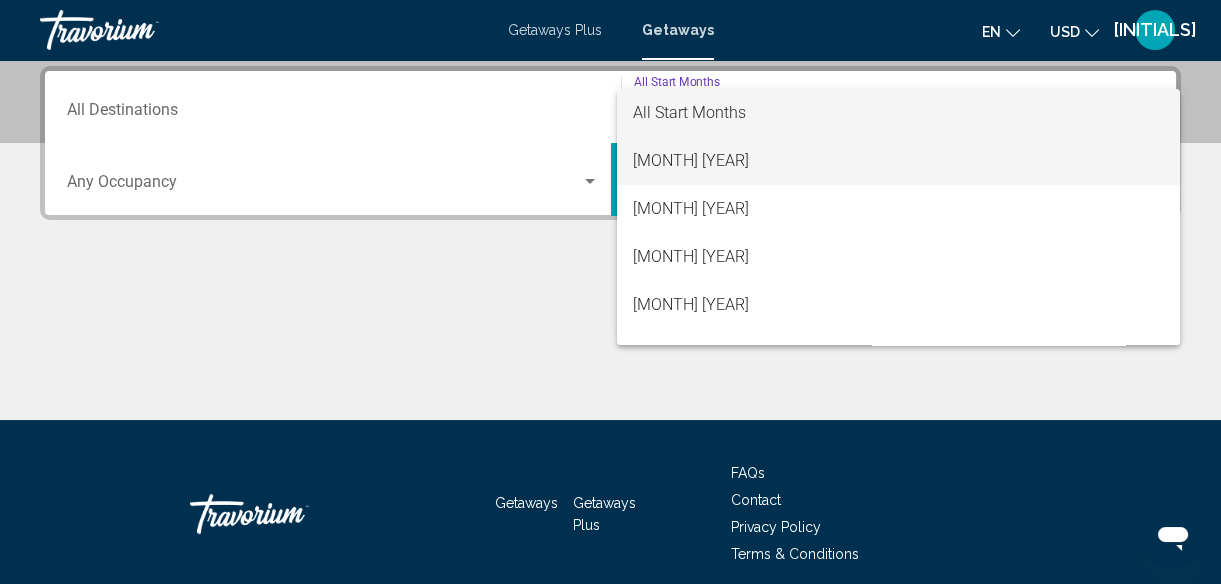 click on "[MONTH] [YEAR]" at bounding box center [898, 161] 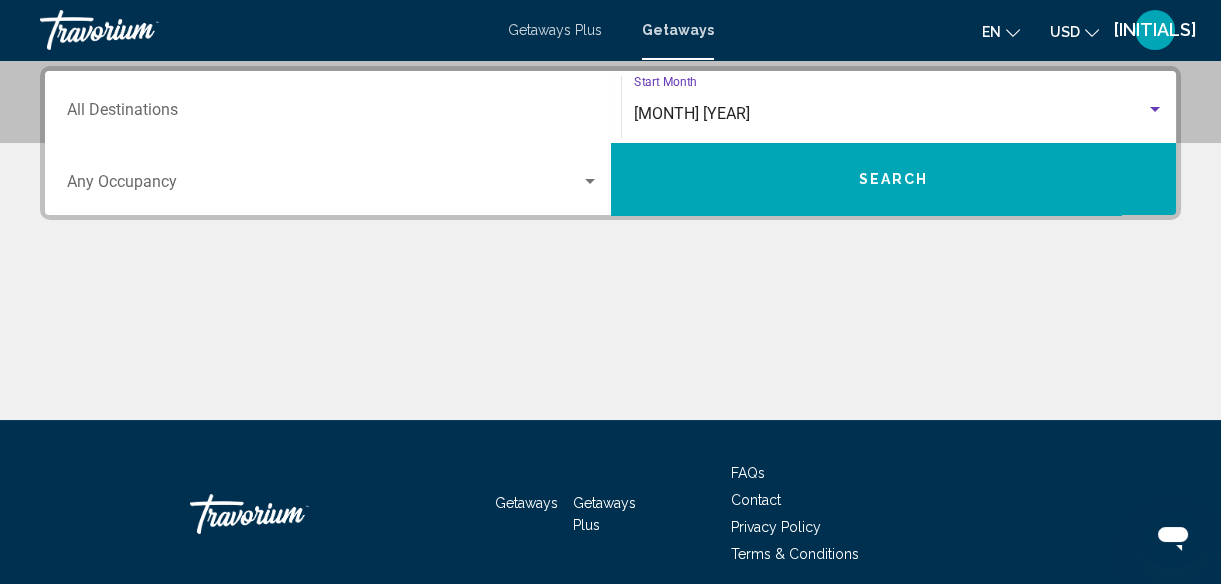 click on "Destination All Destinations" at bounding box center [333, 114] 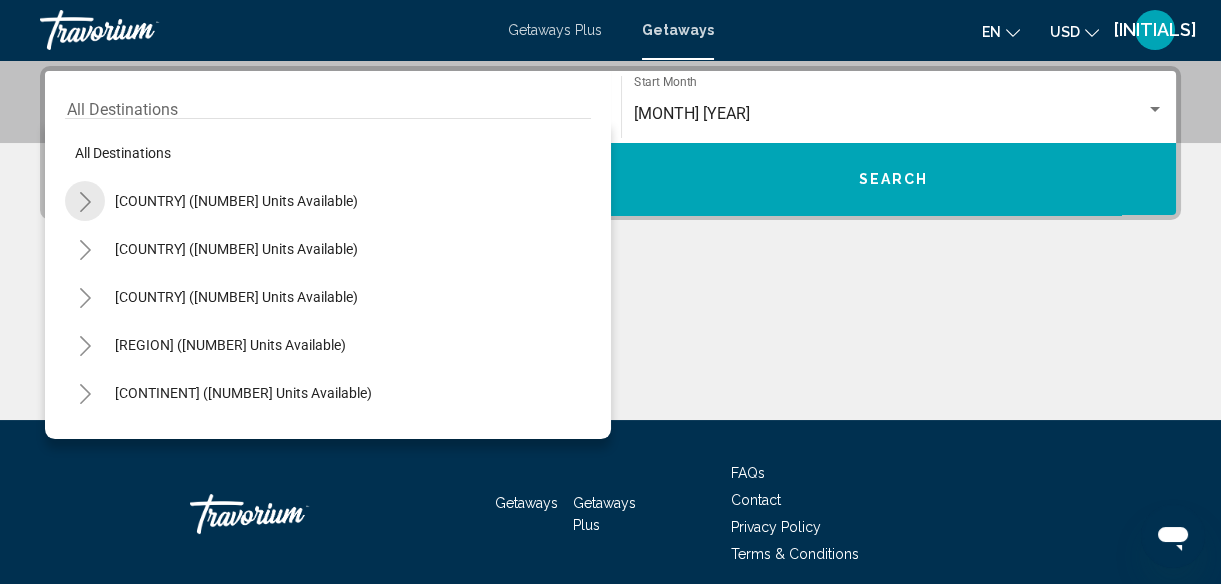 click at bounding box center (85, 202) 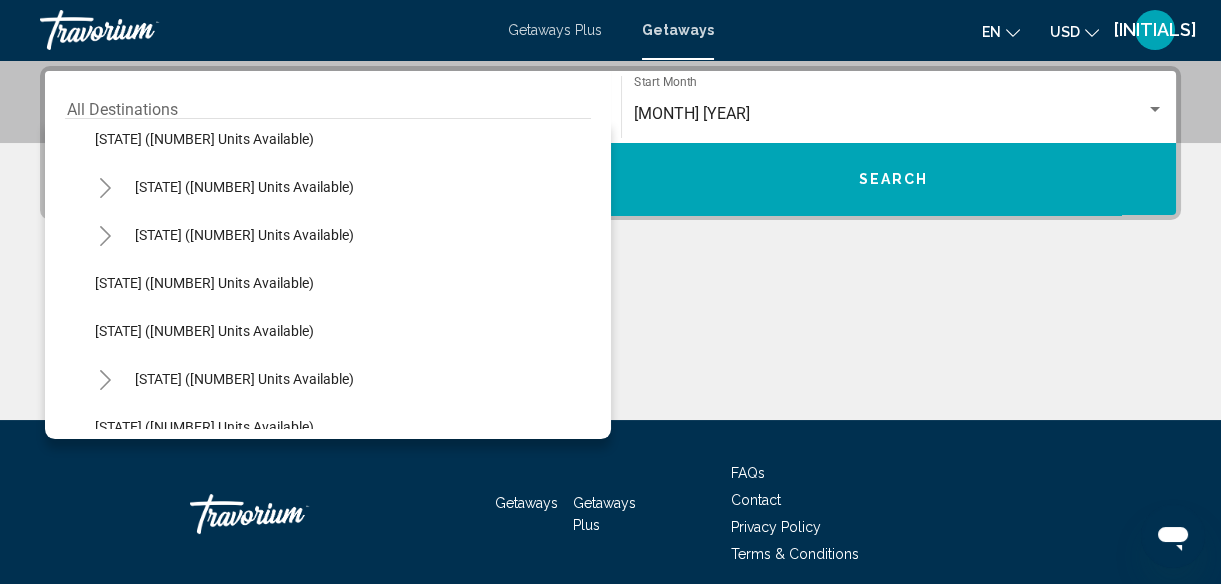 scroll, scrollTop: 218, scrollLeft: 0, axis: vertical 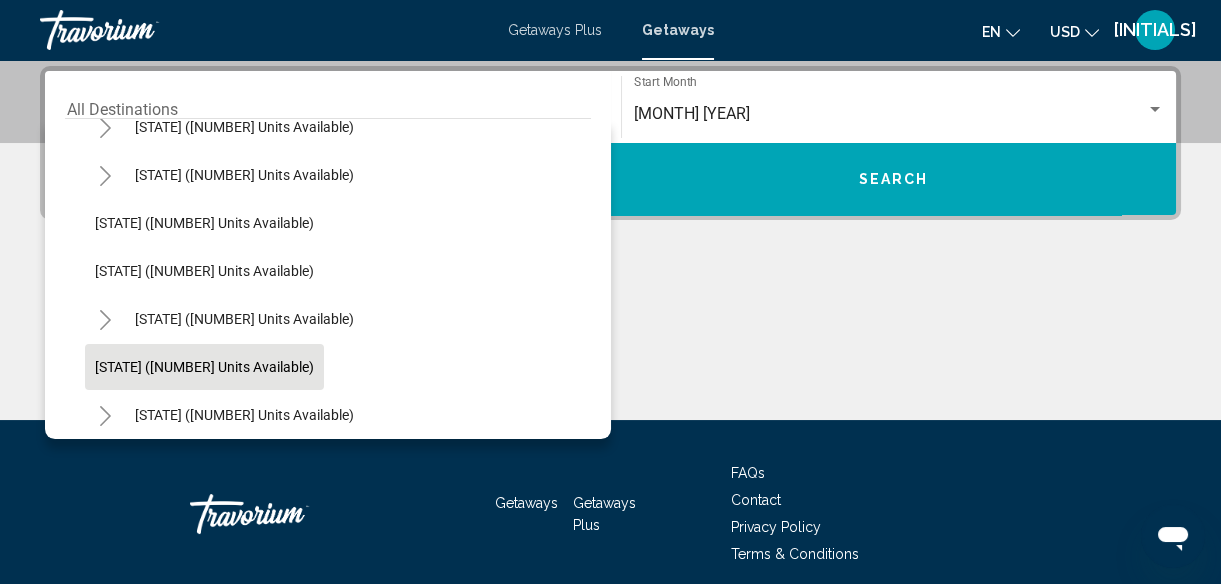click on "[STATE] ([NUMBER] units available)" at bounding box center (204, 79) 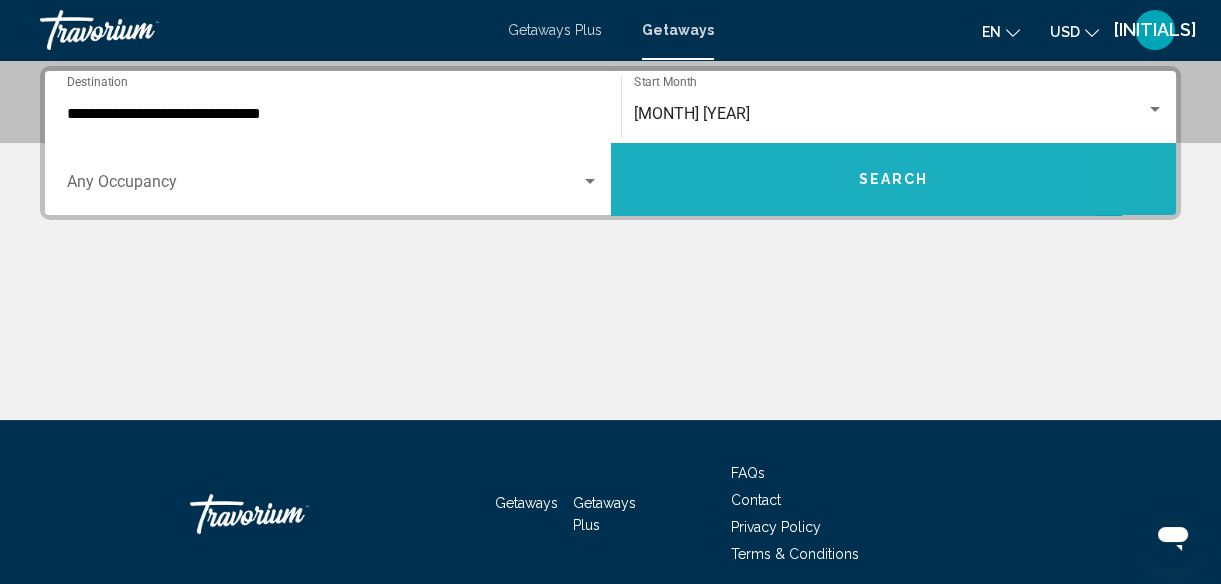 click on "Search" at bounding box center [894, 179] 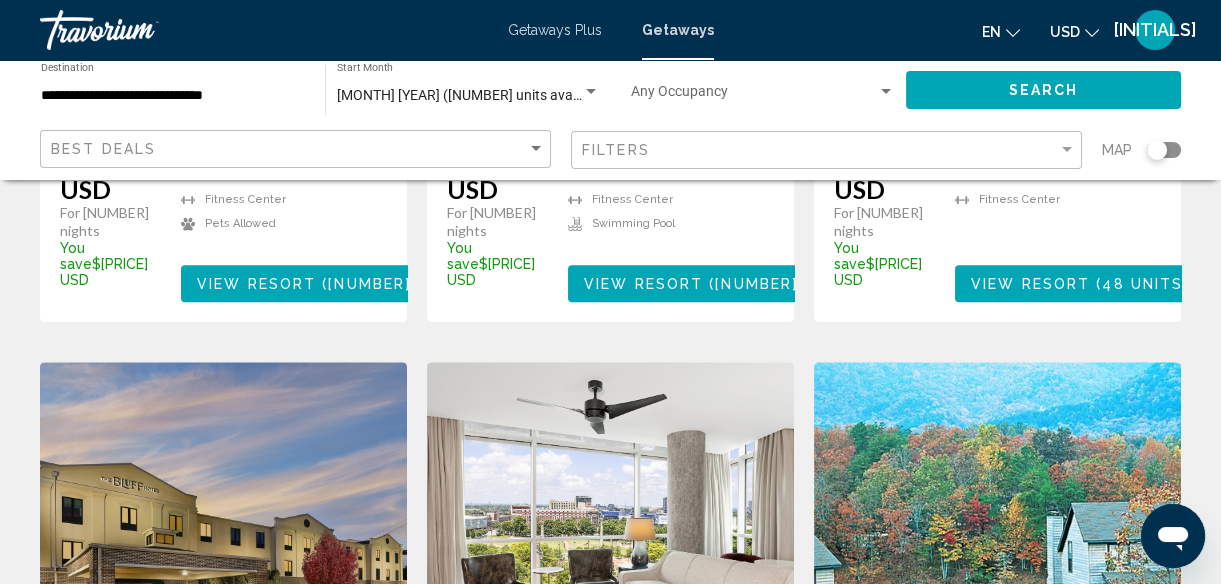 scroll, scrollTop: 0, scrollLeft: 0, axis: both 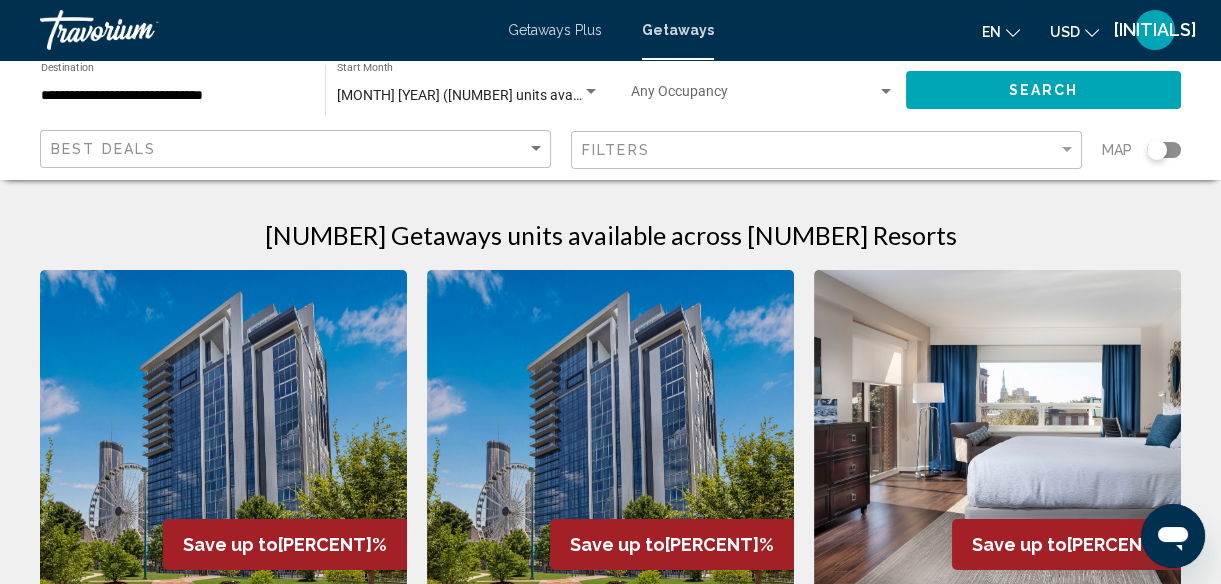 click on "Map" at bounding box center [1141, 150] 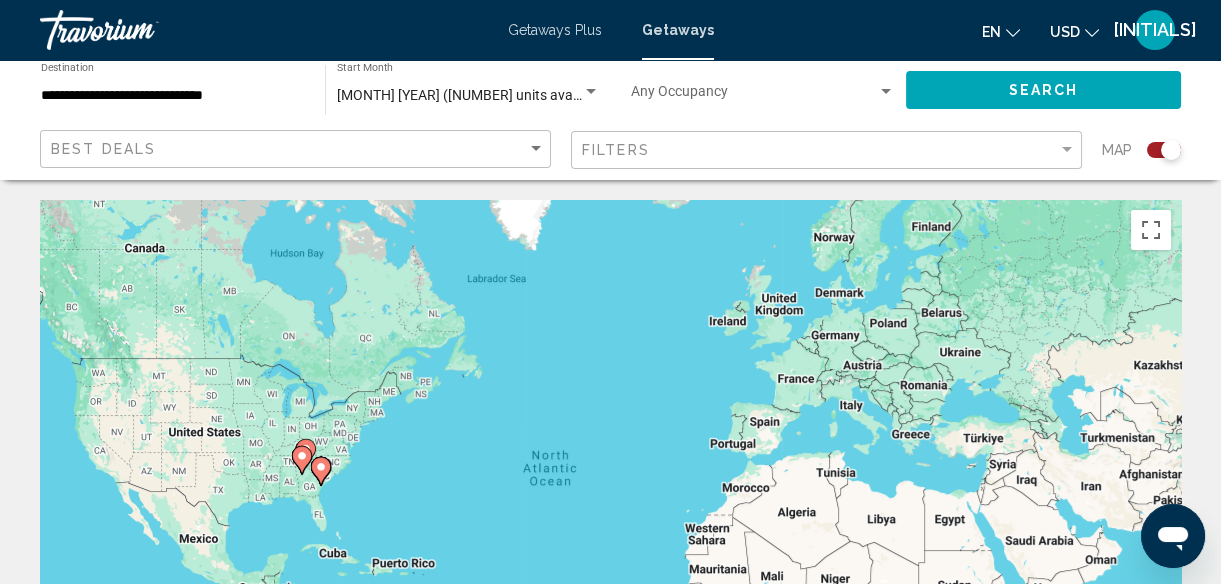 click at bounding box center [321, 467] 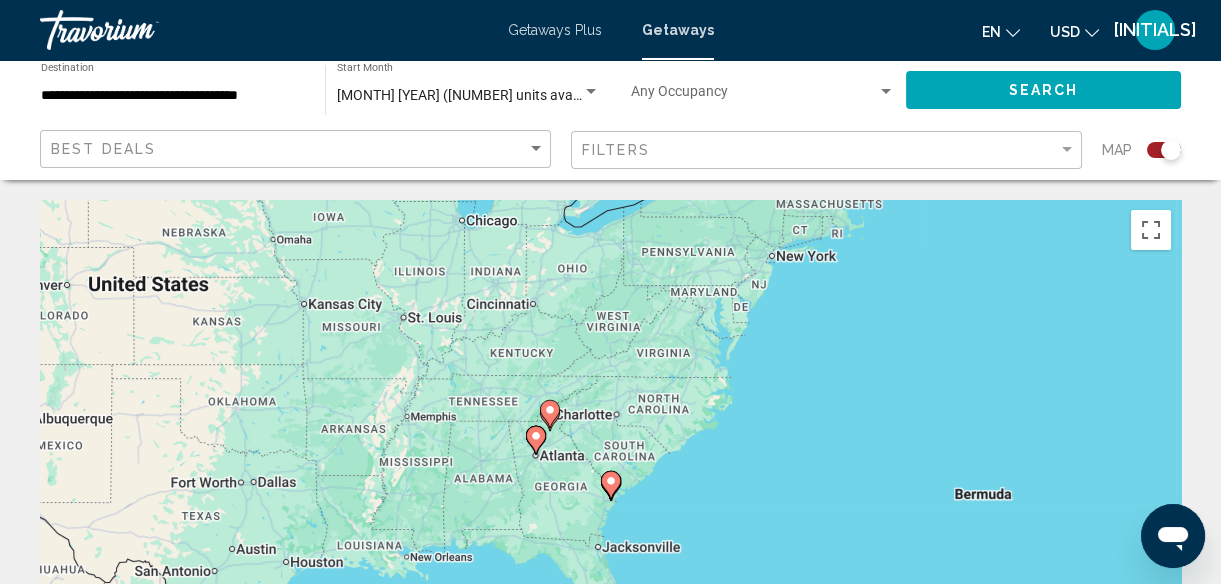 click at bounding box center (611, 482) 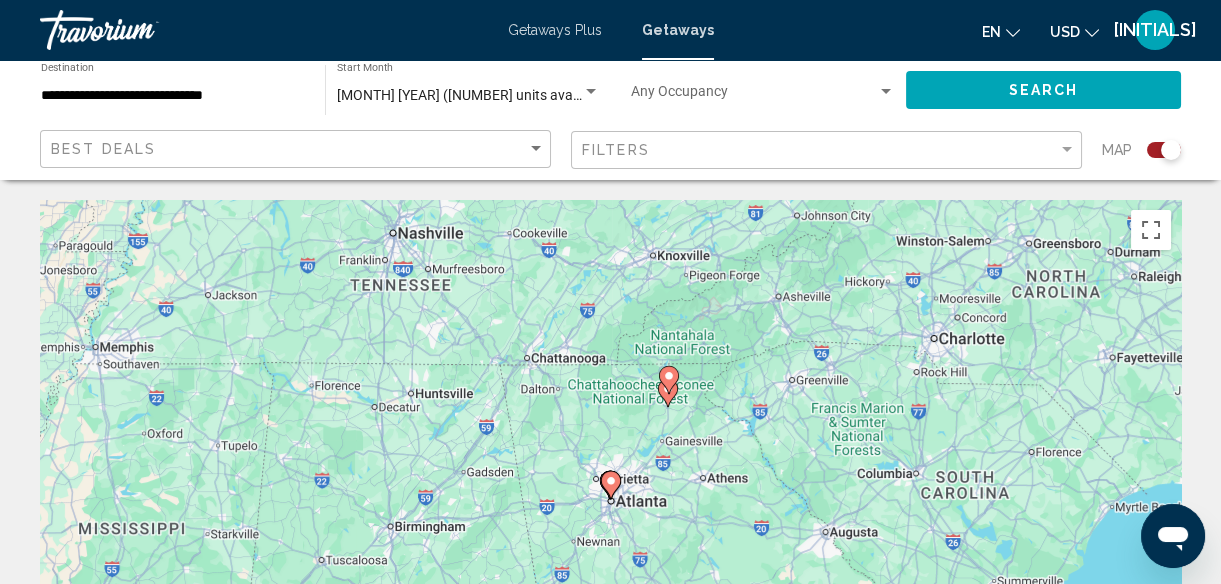 click at bounding box center [611, 485] 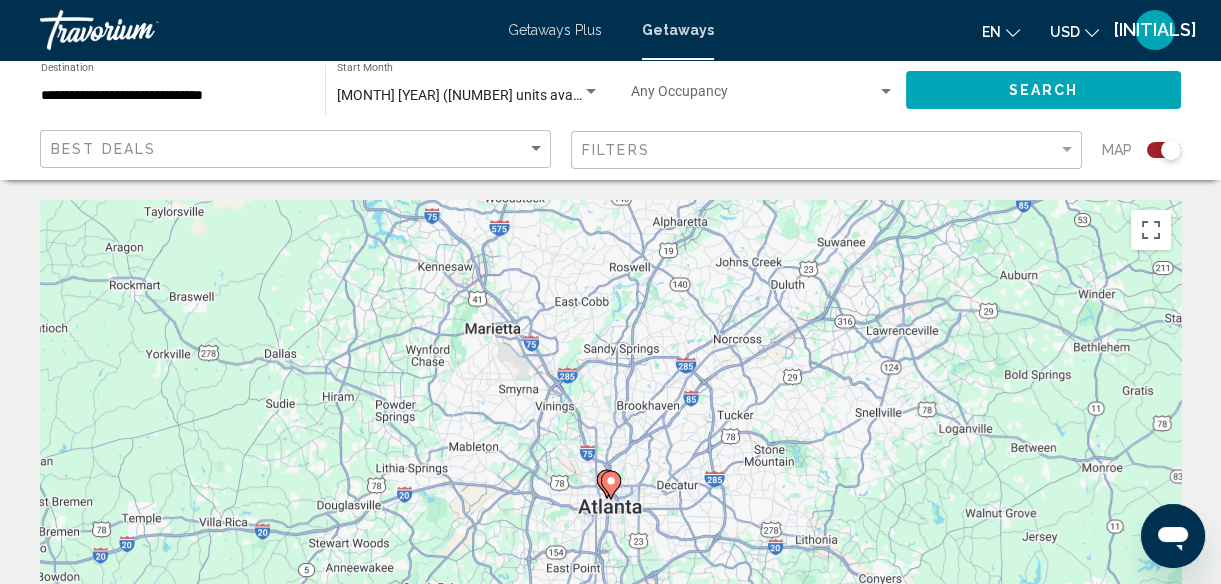 click at bounding box center (607, 480) 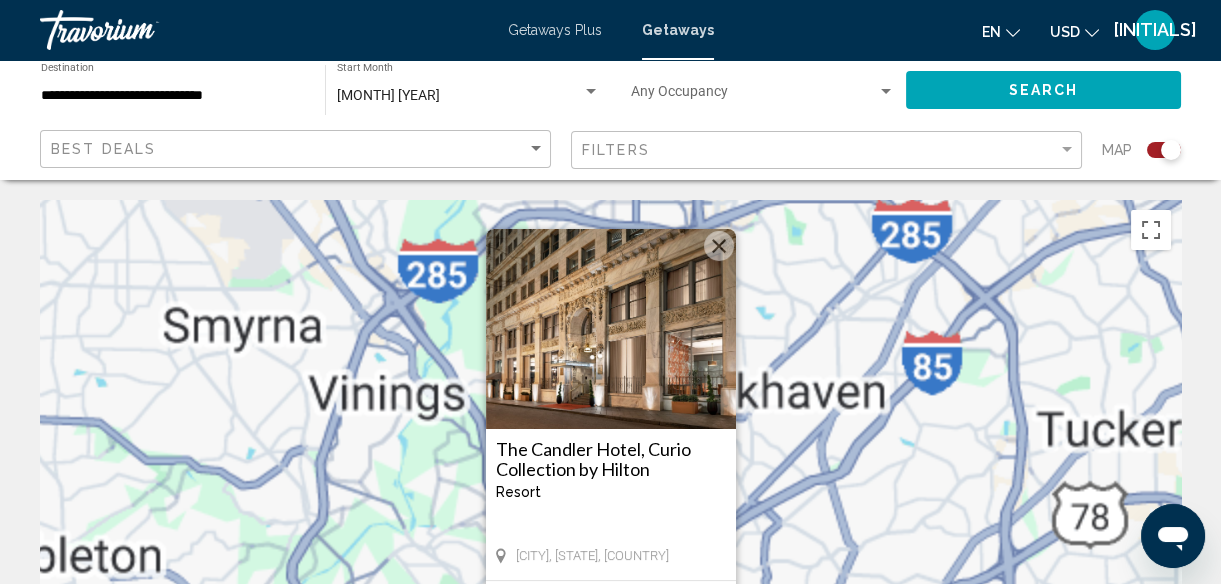 click on "The [NAME], [TYPE] by [BRAND] Resort - This is an adults only resort Atlanta, [STATE], [COUNTRY] From $[PRICE] USD $[PRICE] USD For [NUMBER] nights You save $[PRICE] USD" at bounding box center (610, 500) 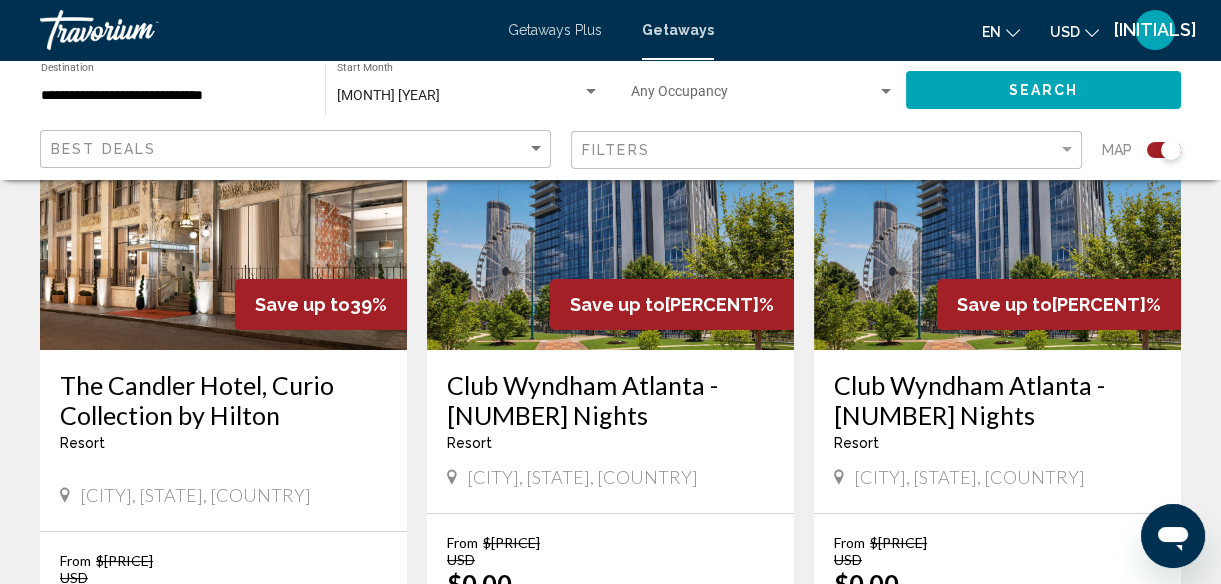 scroll, scrollTop: 852, scrollLeft: 0, axis: vertical 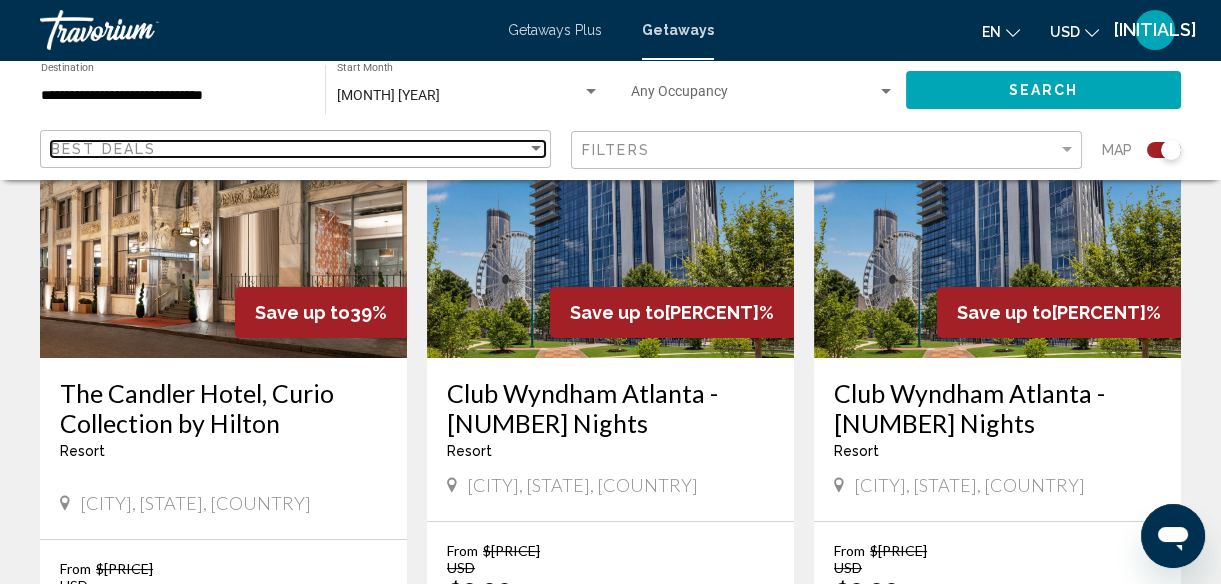 click on "Best Deals" at bounding box center [289, 149] 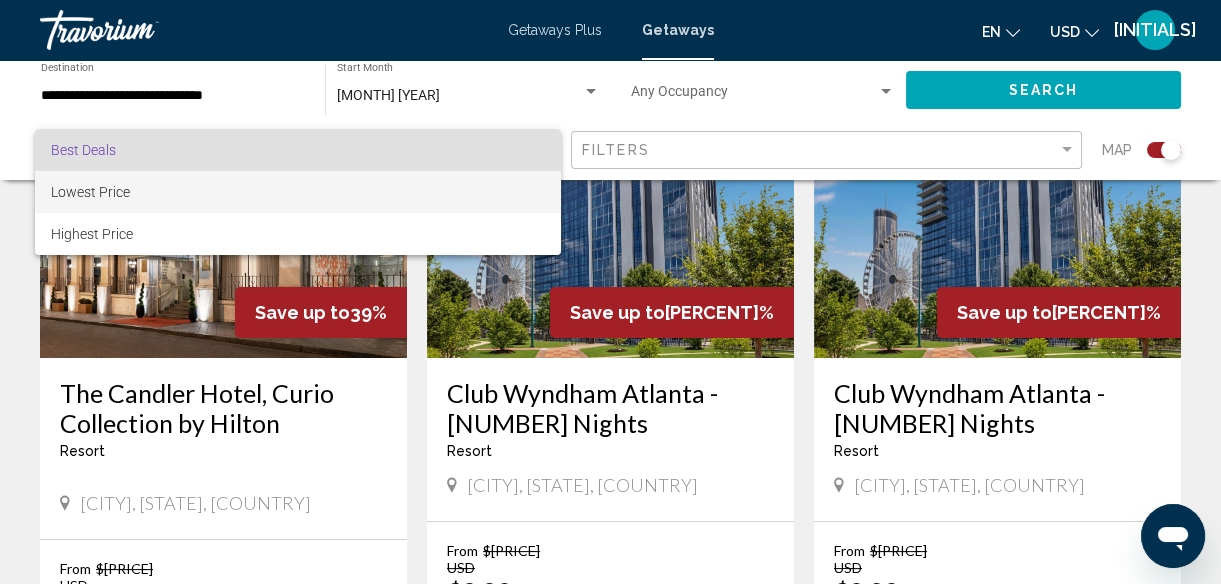 click on "Lowest Price" at bounding box center (298, 192) 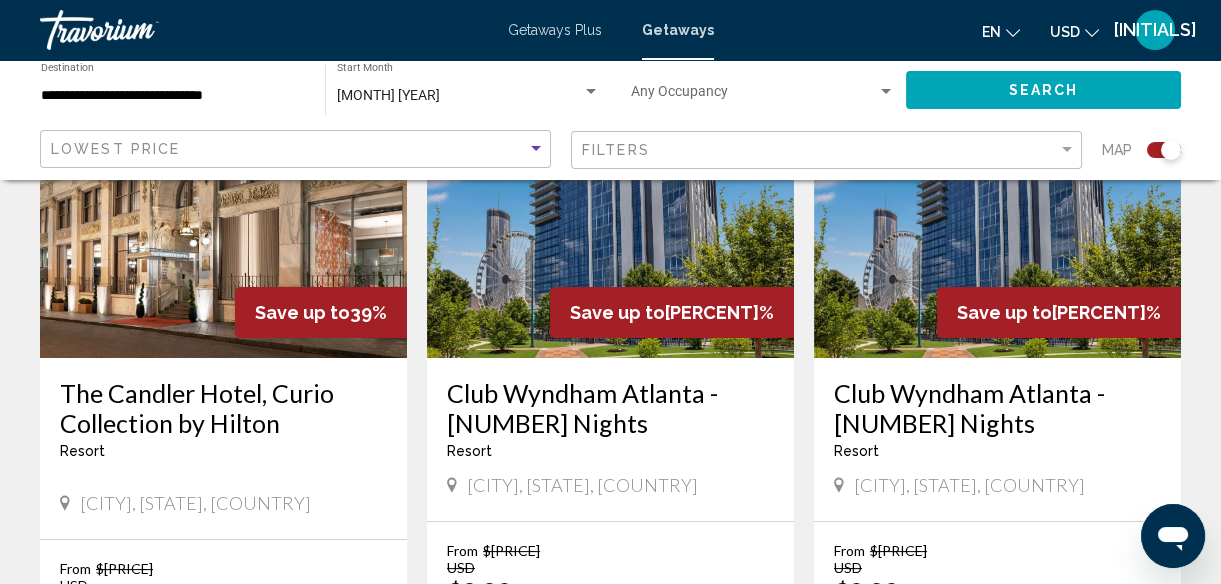 click on "Search" at bounding box center [1043, 89] 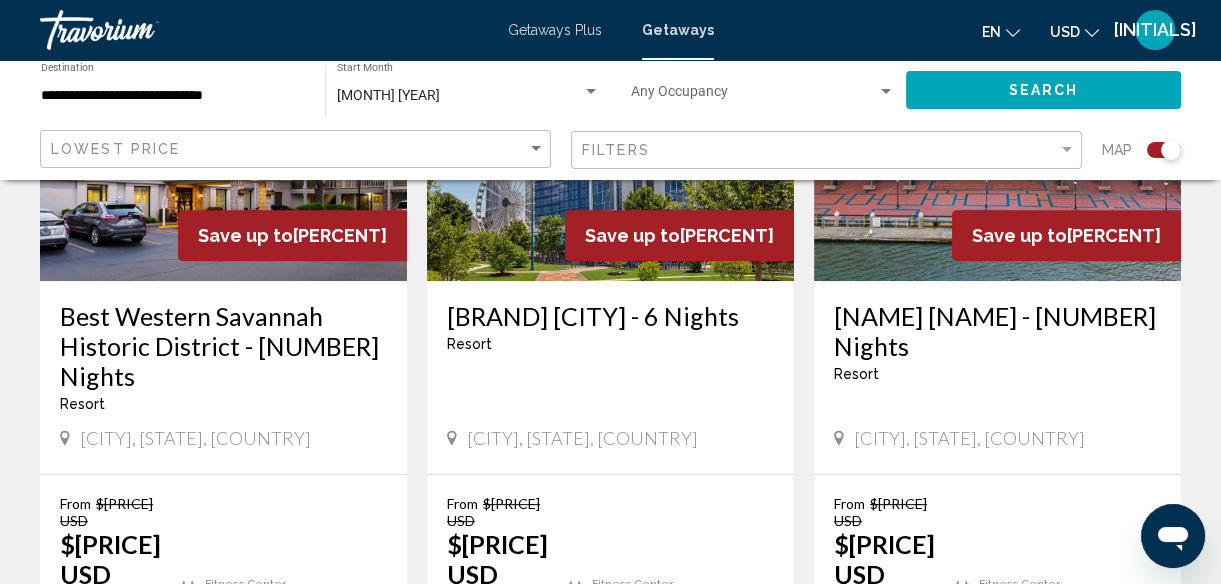 scroll, scrollTop: 0, scrollLeft: 0, axis: both 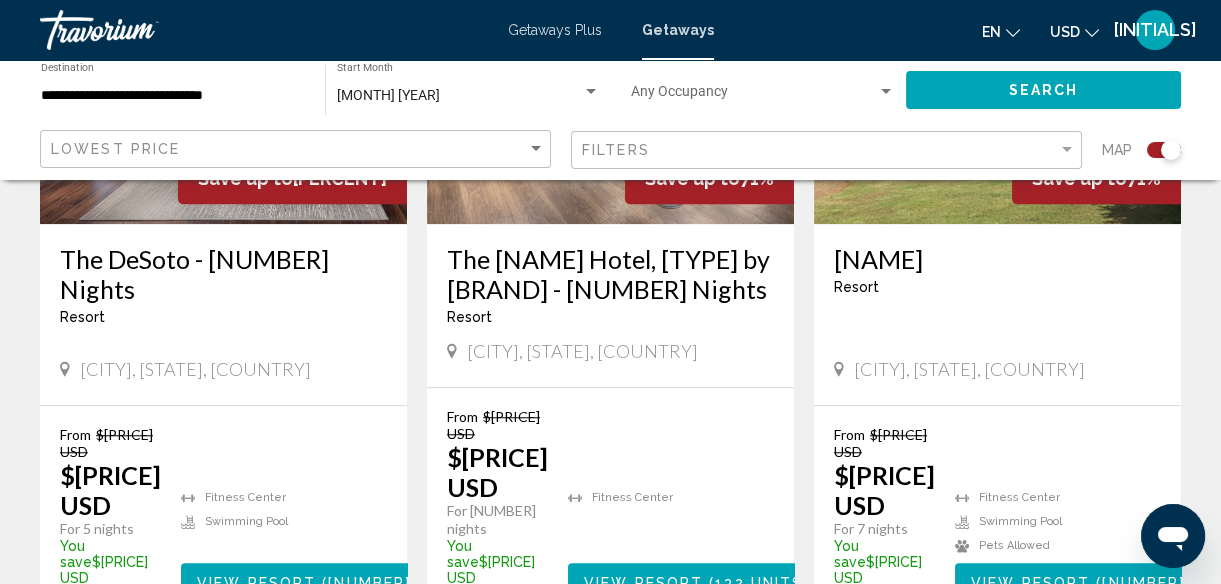 click on "2" at bounding box center (646, 680) 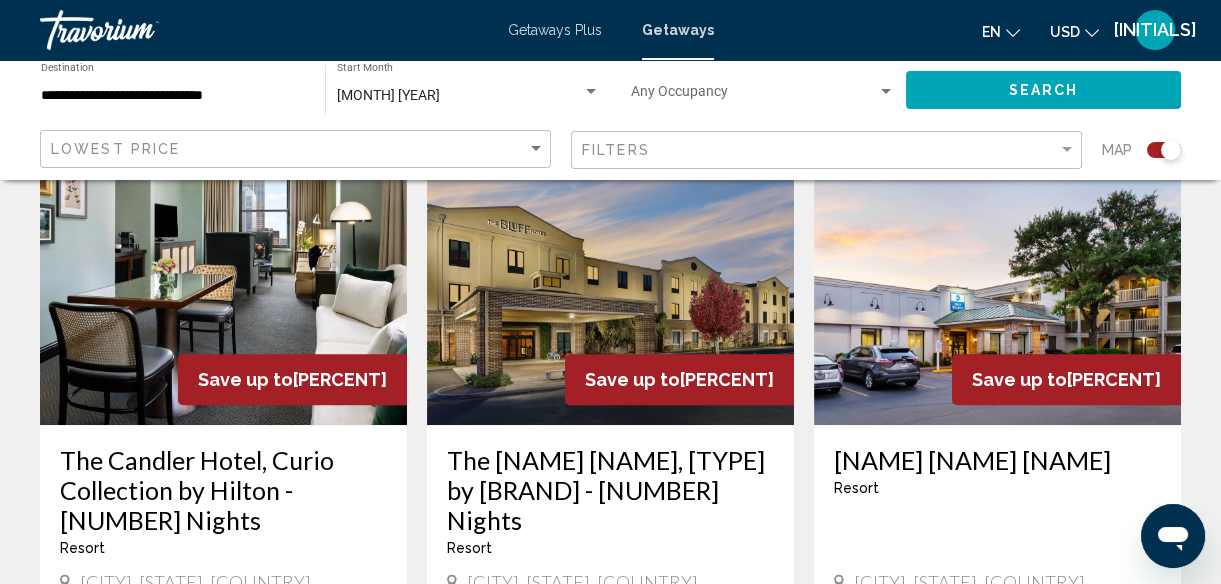 scroll, scrollTop: 0, scrollLeft: 0, axis: both 